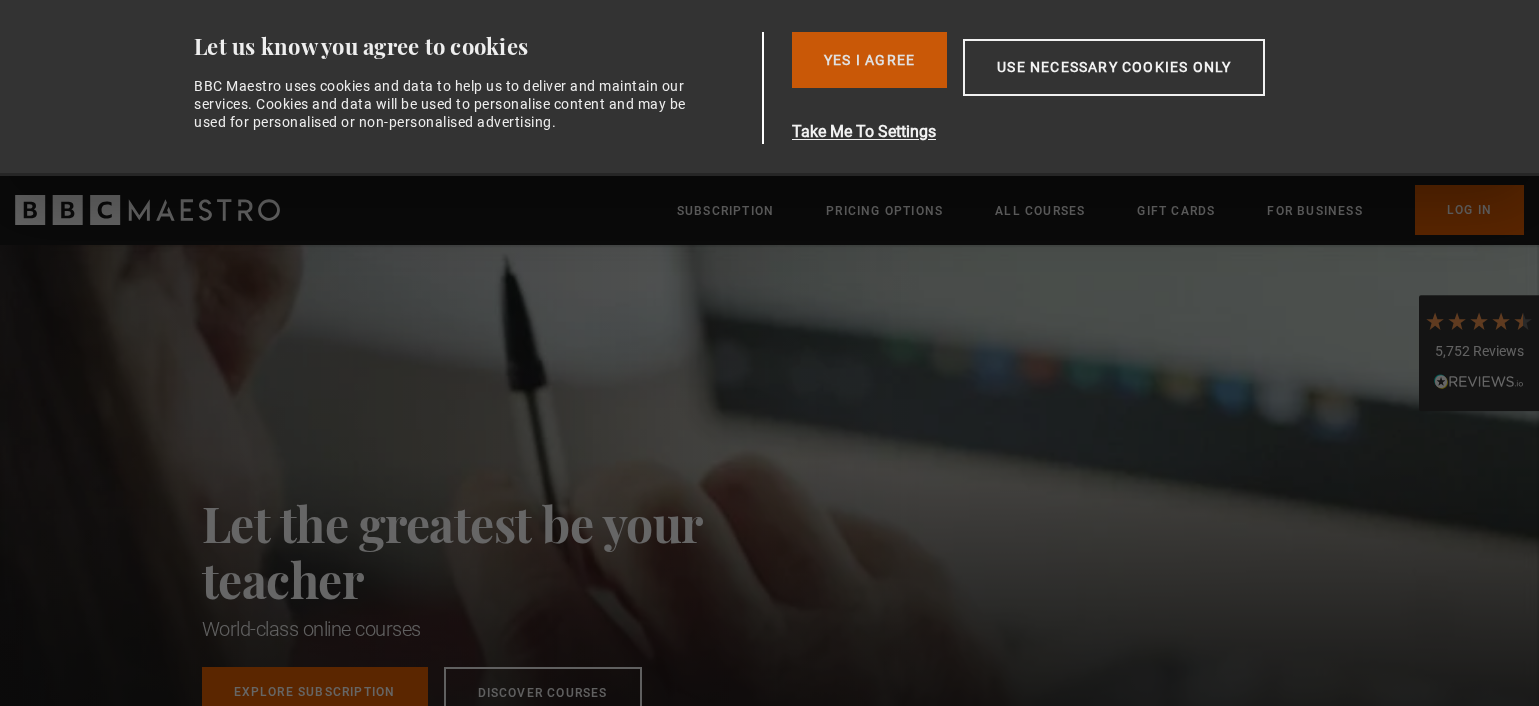 scroll, scrollTop: 0, scrollLeft: 0, axis: both 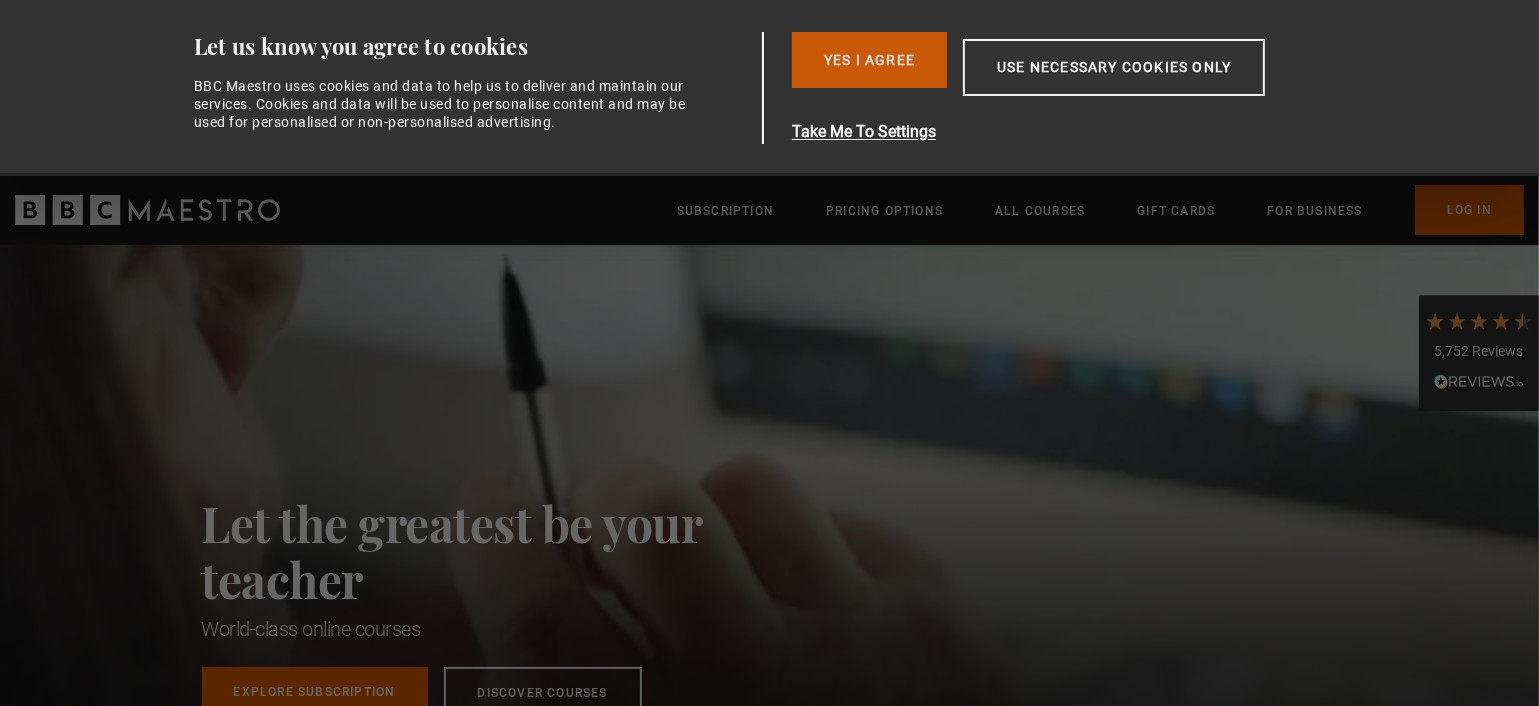 click on "Yes I Agree" at bounding box center (869, 60) 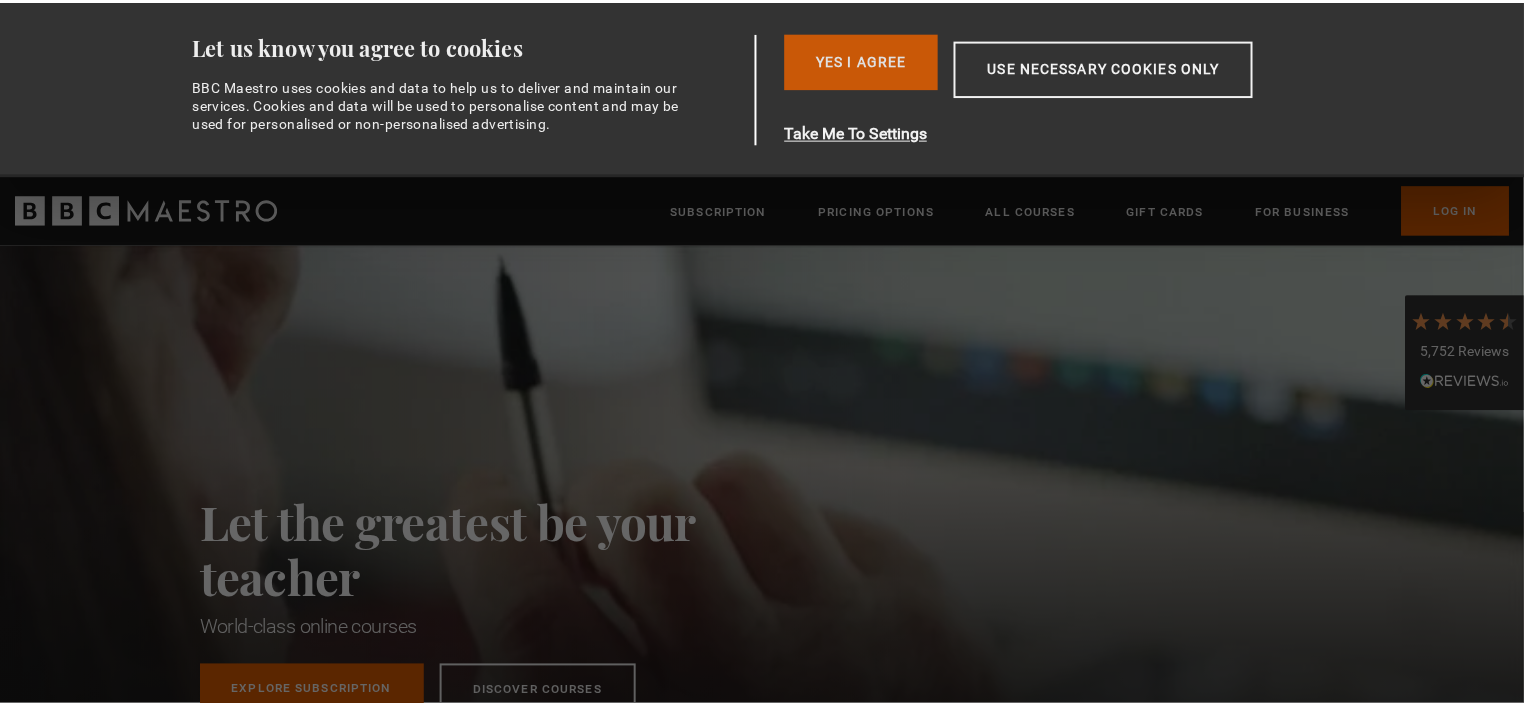 scroll, scrollTop: 0, scrollLeft: 0, axis: both 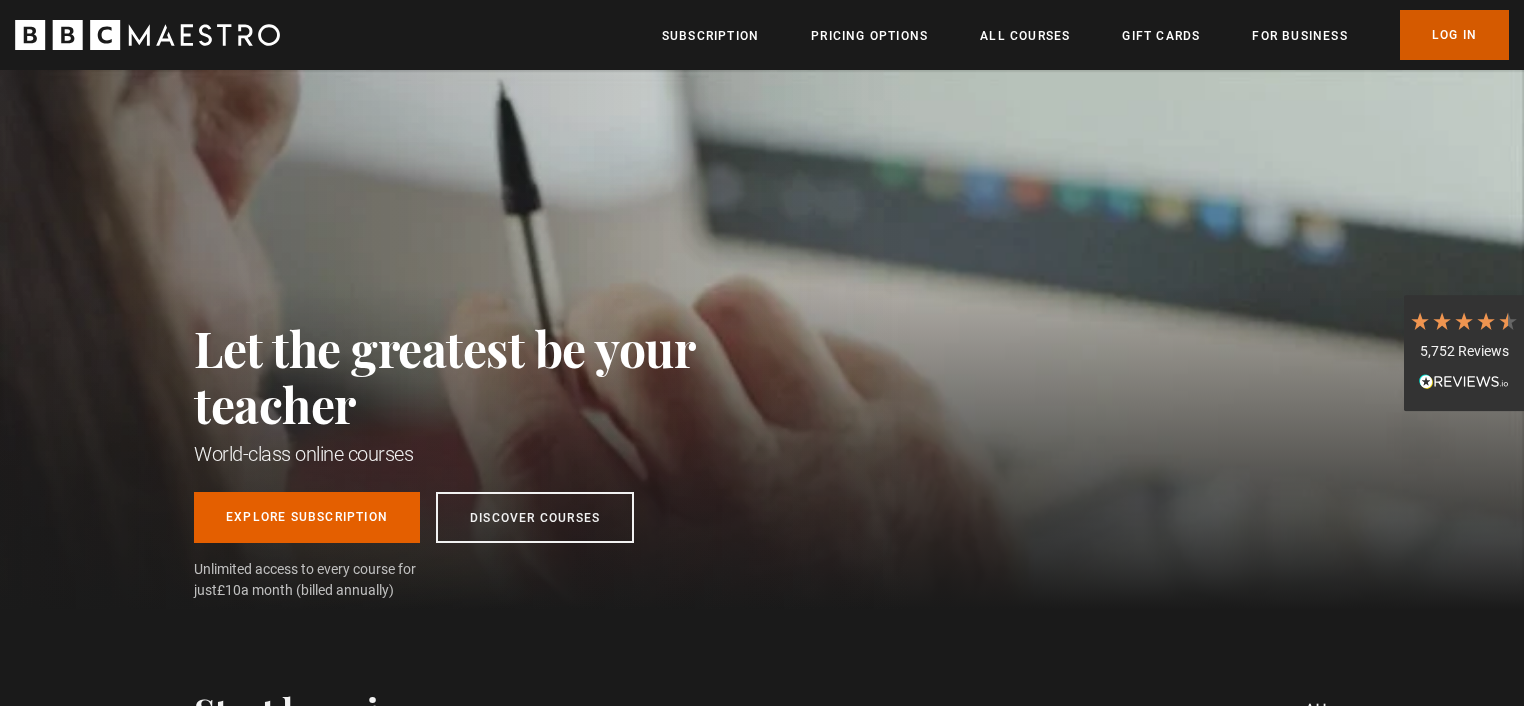 click on "Log In" at bounding box center (1454, 35) 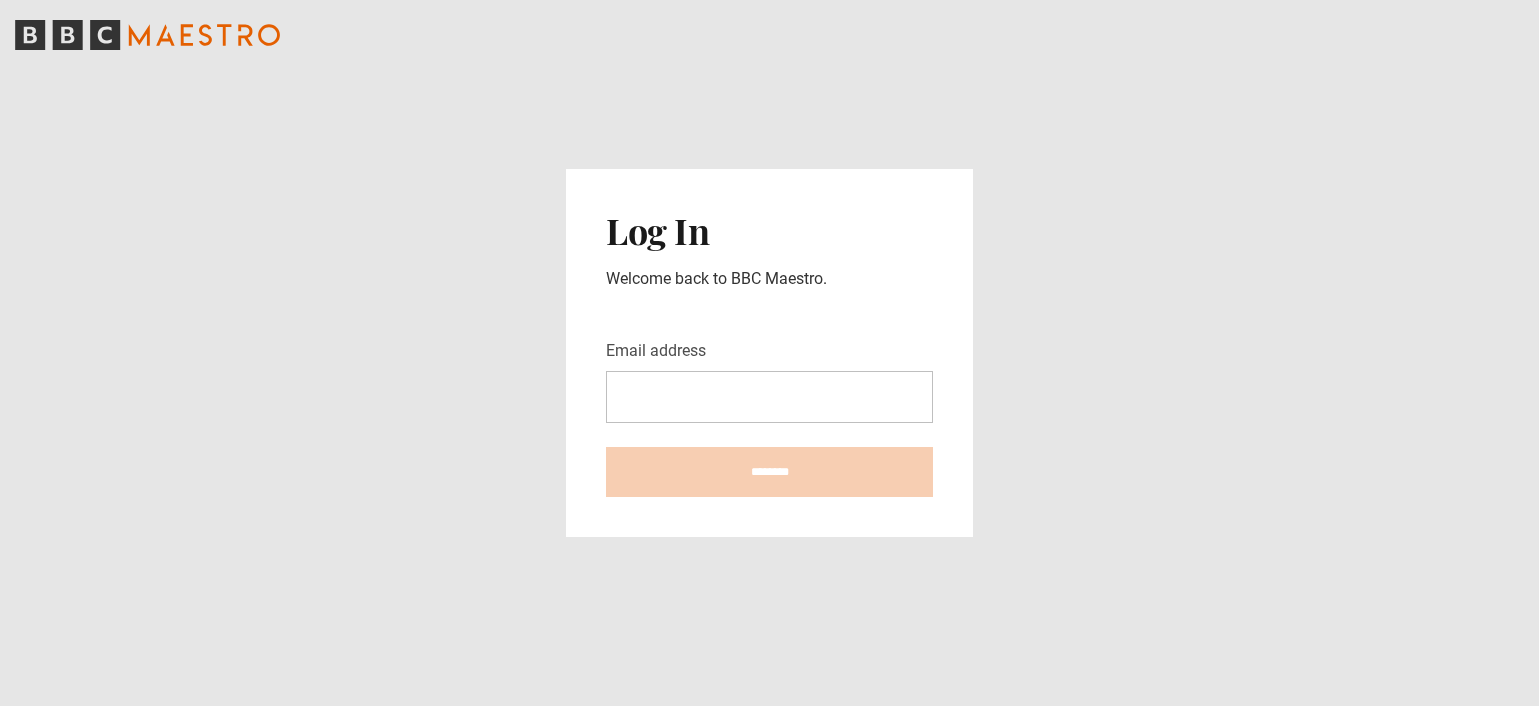 scroll, scrollTop: 0, scrollLeft: 0, axis: both 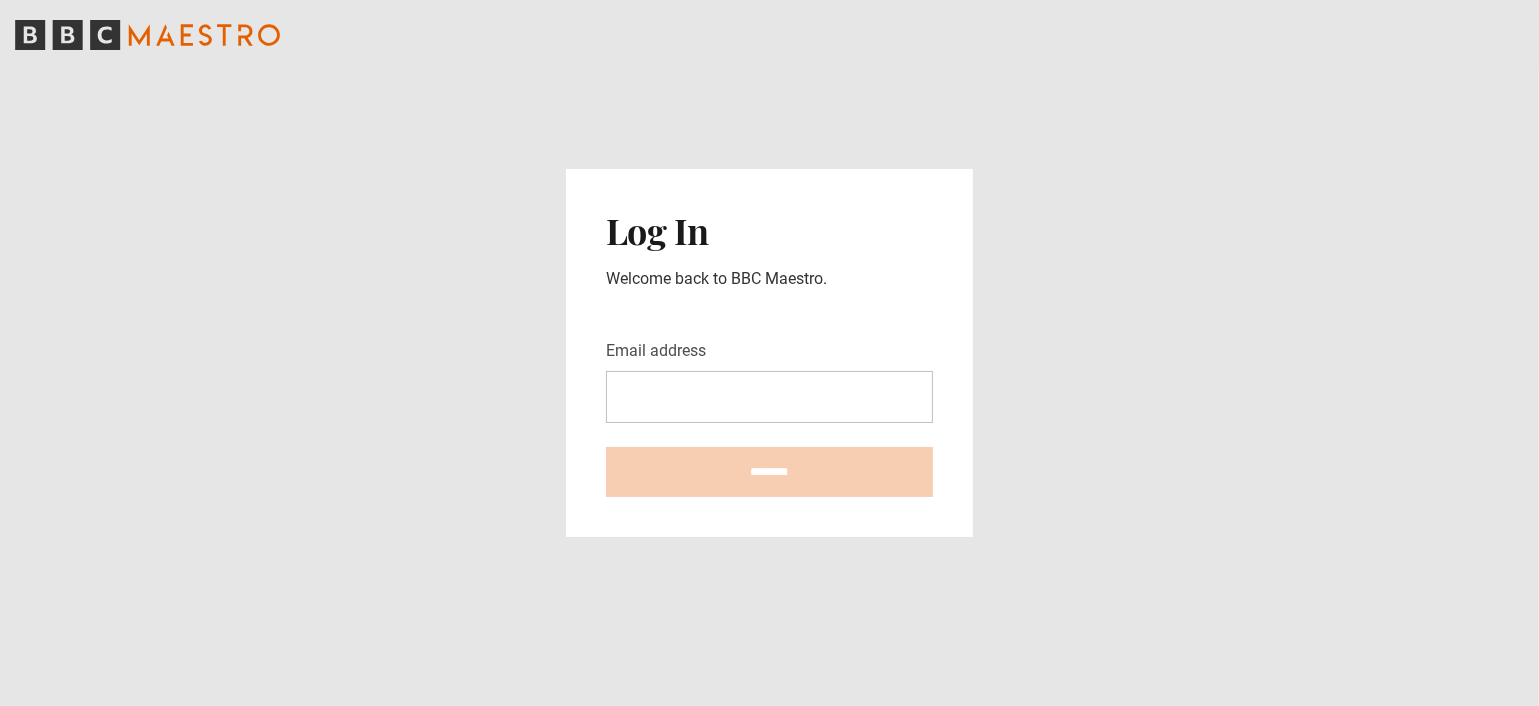 click on "Email address" at bounding box center (769, 397) 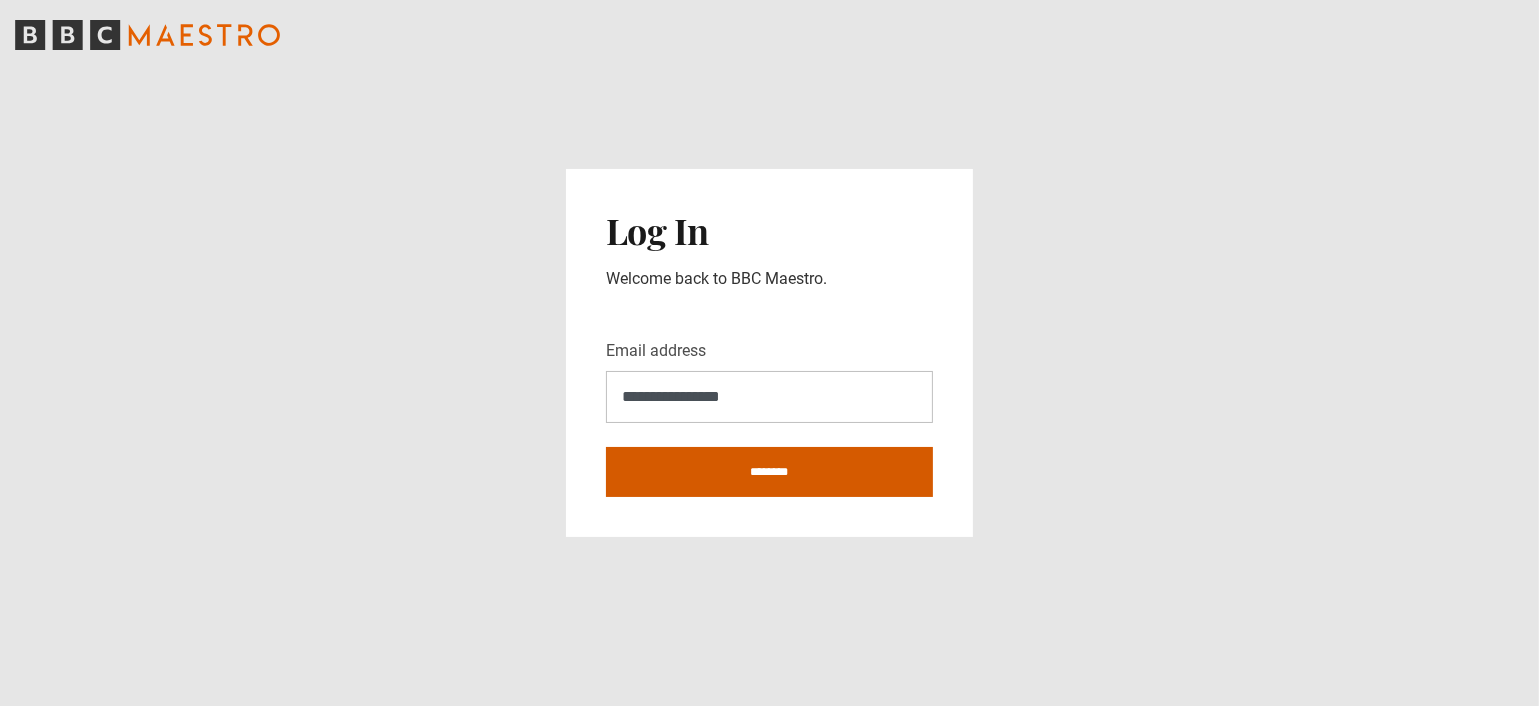 type on "**********" 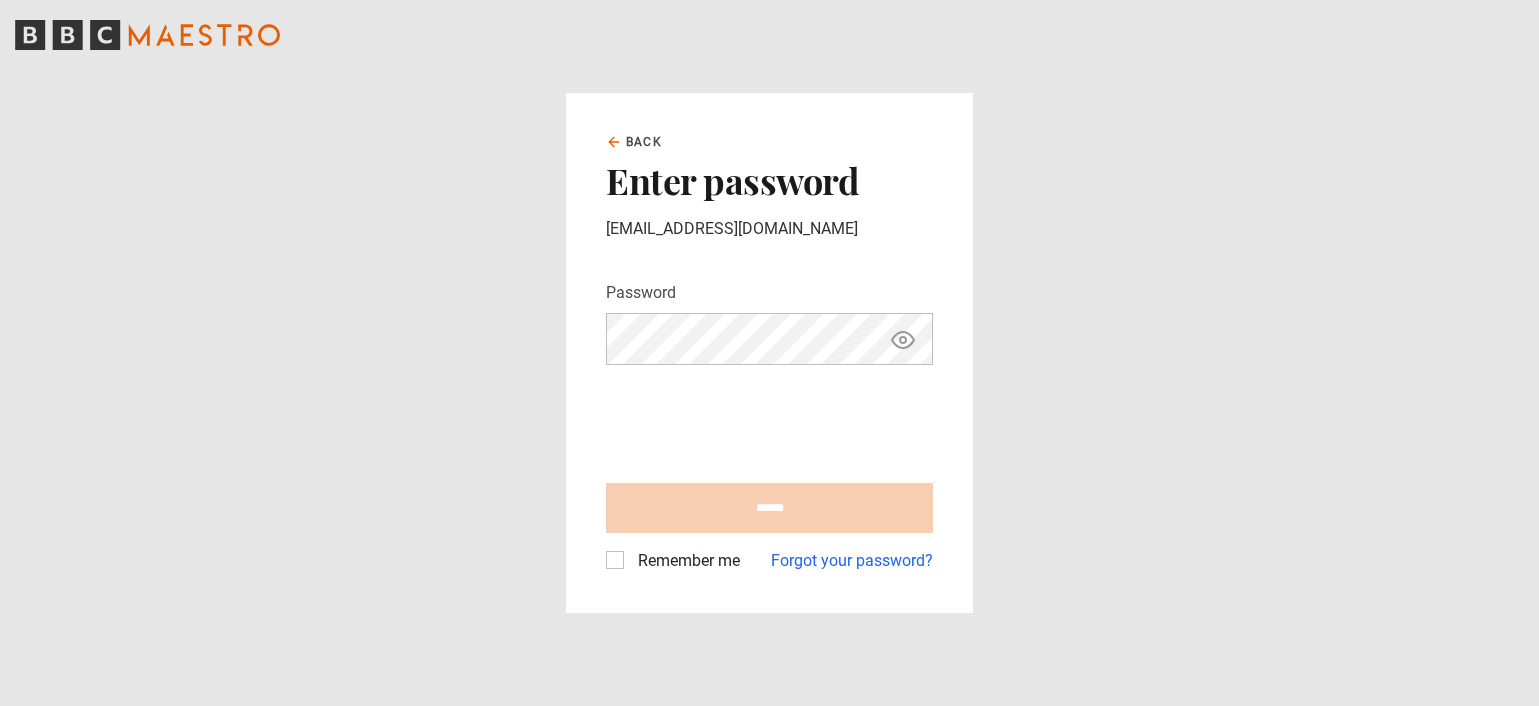 scroll, scrollTop: 0, scrollLeft: 0, axis: both 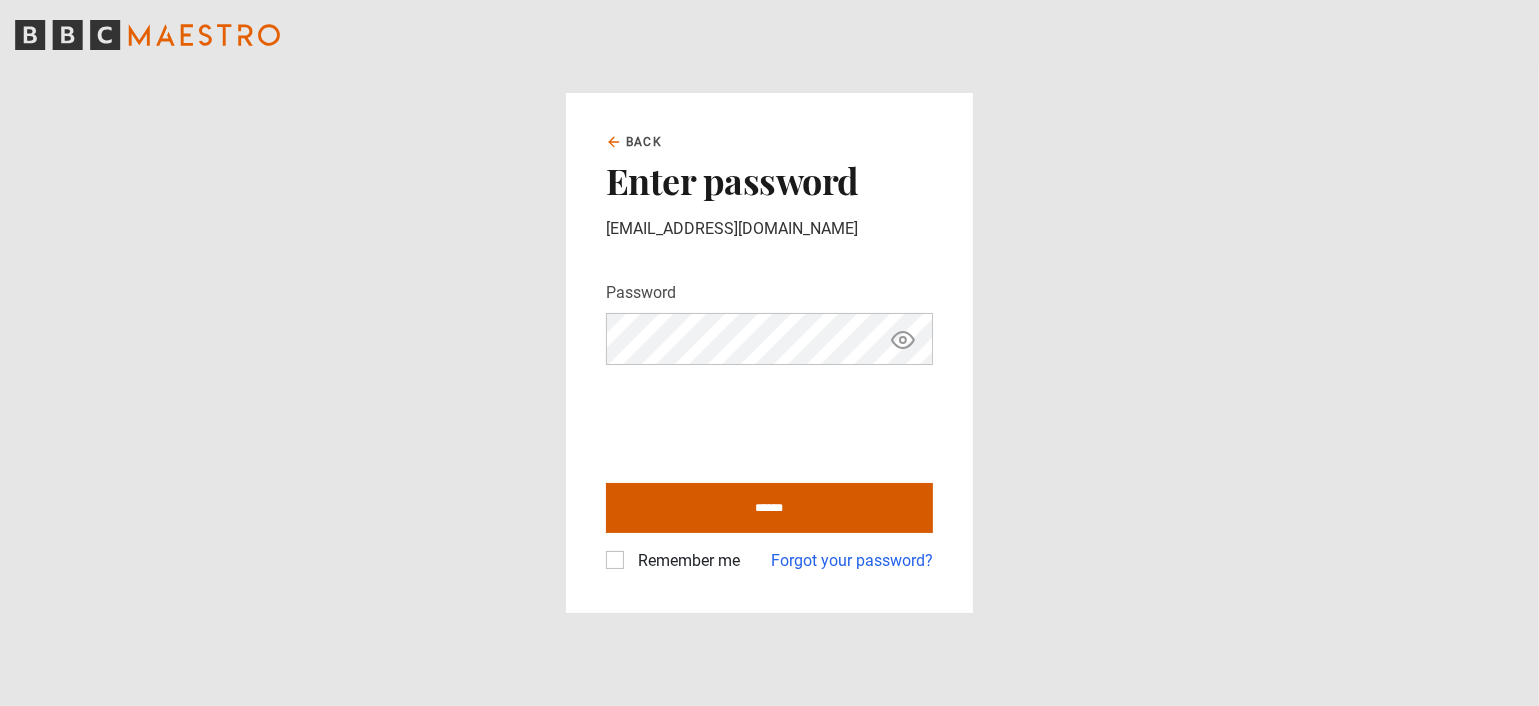 click on "******" at bounding box center (769, 508) 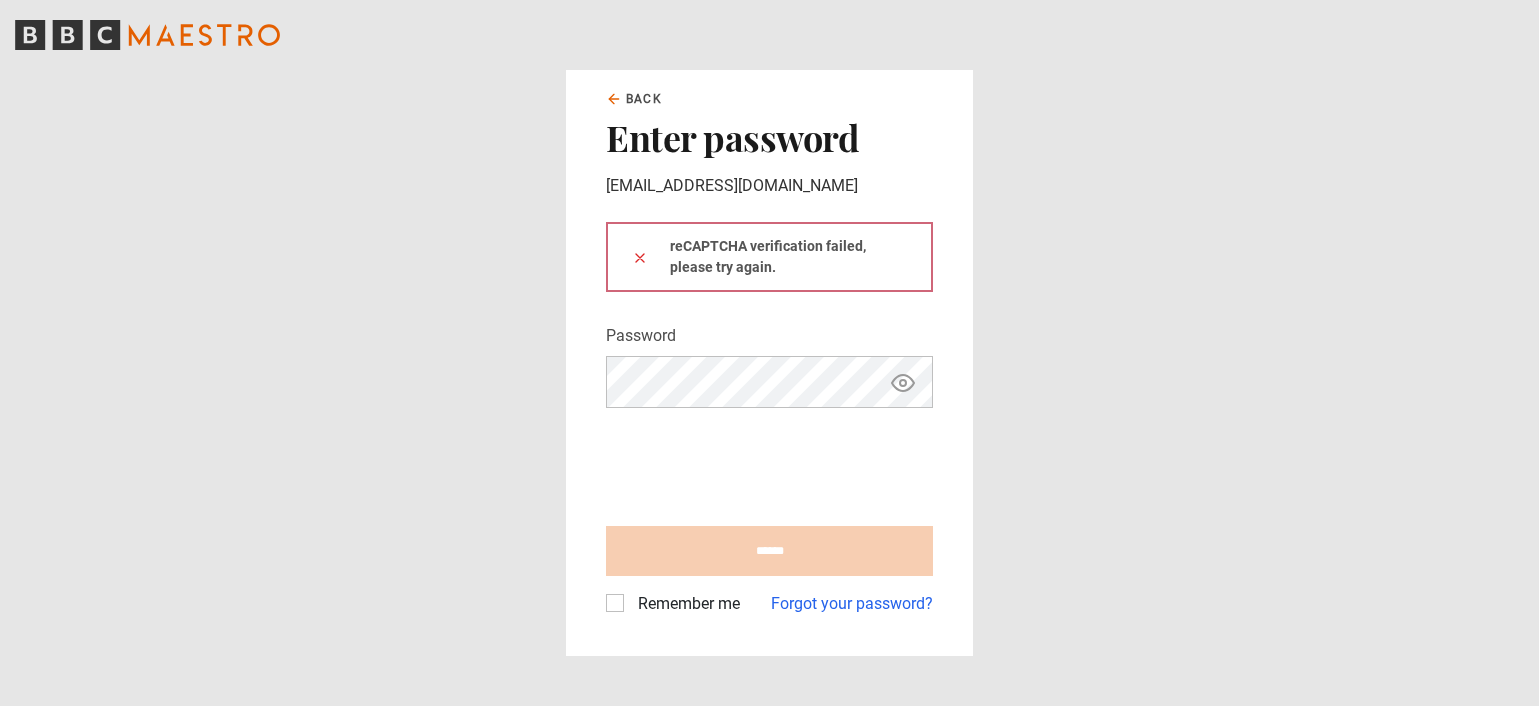 scroll, scrollTop: 0, scrollLeft: 0, axis: both 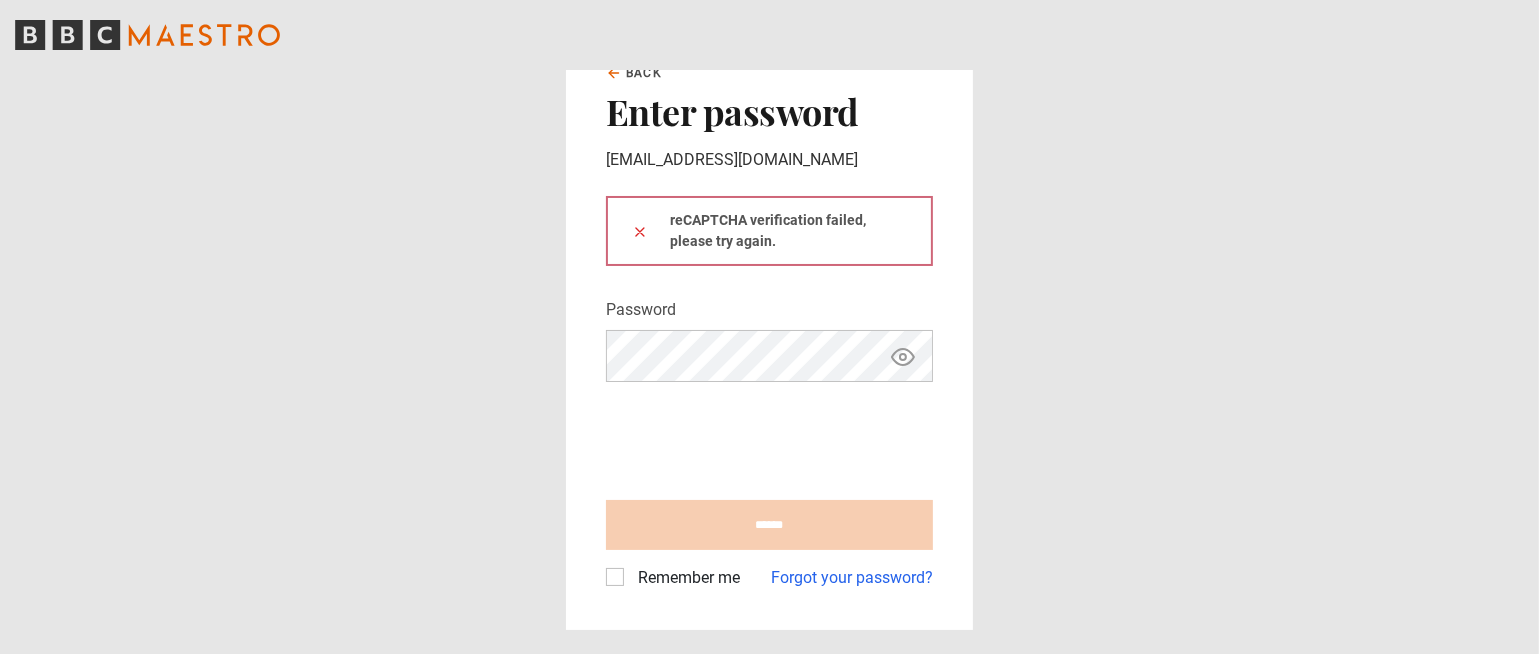 click on "reCAPTCHA verification failed, please try again." at bounding box center [769, 231] 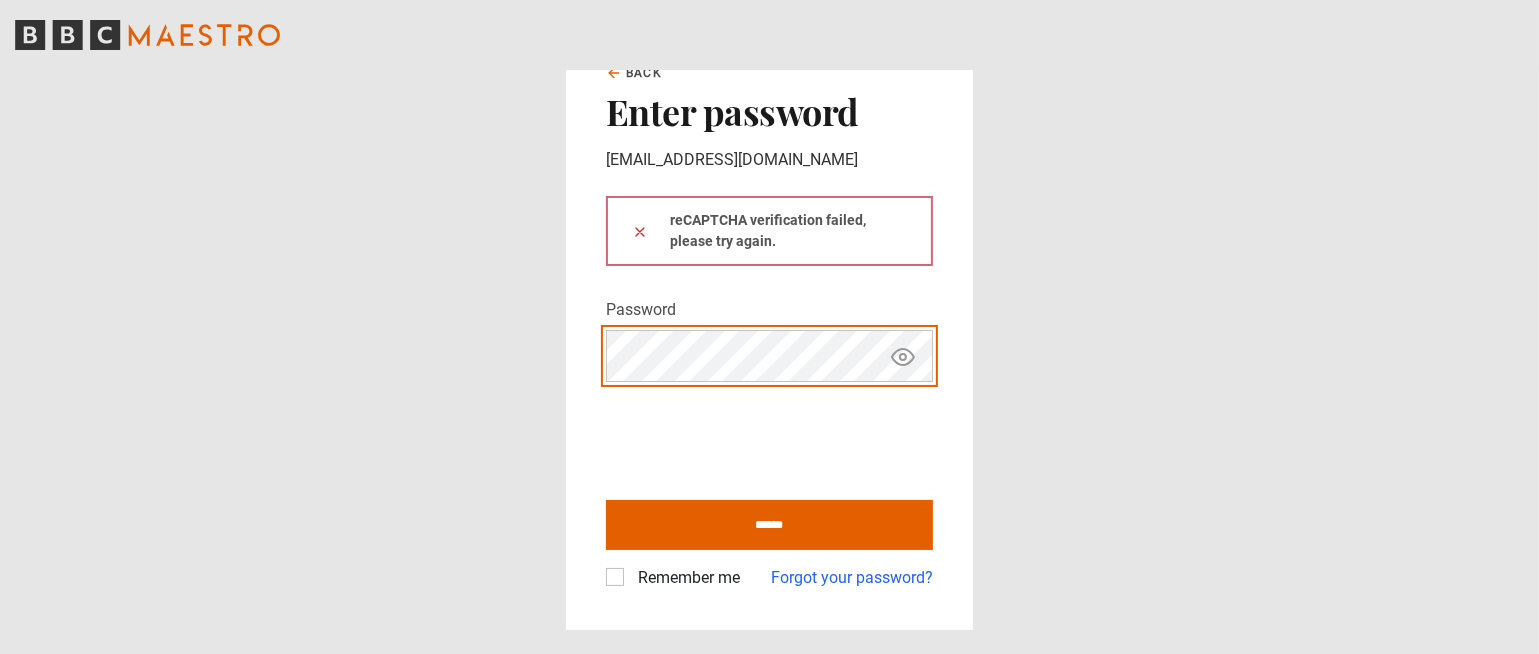 click at bounding box center (640, 231) 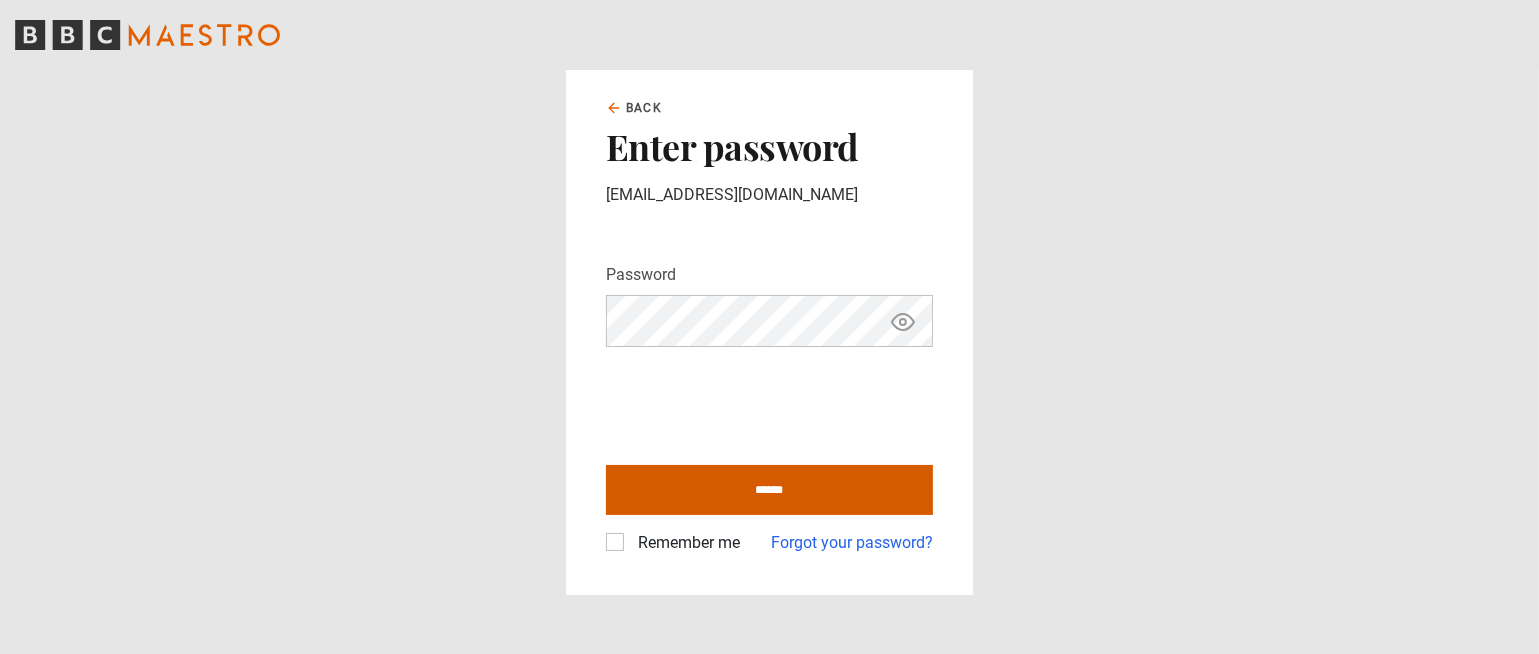 click on "******" at bounding box center [769, 490] 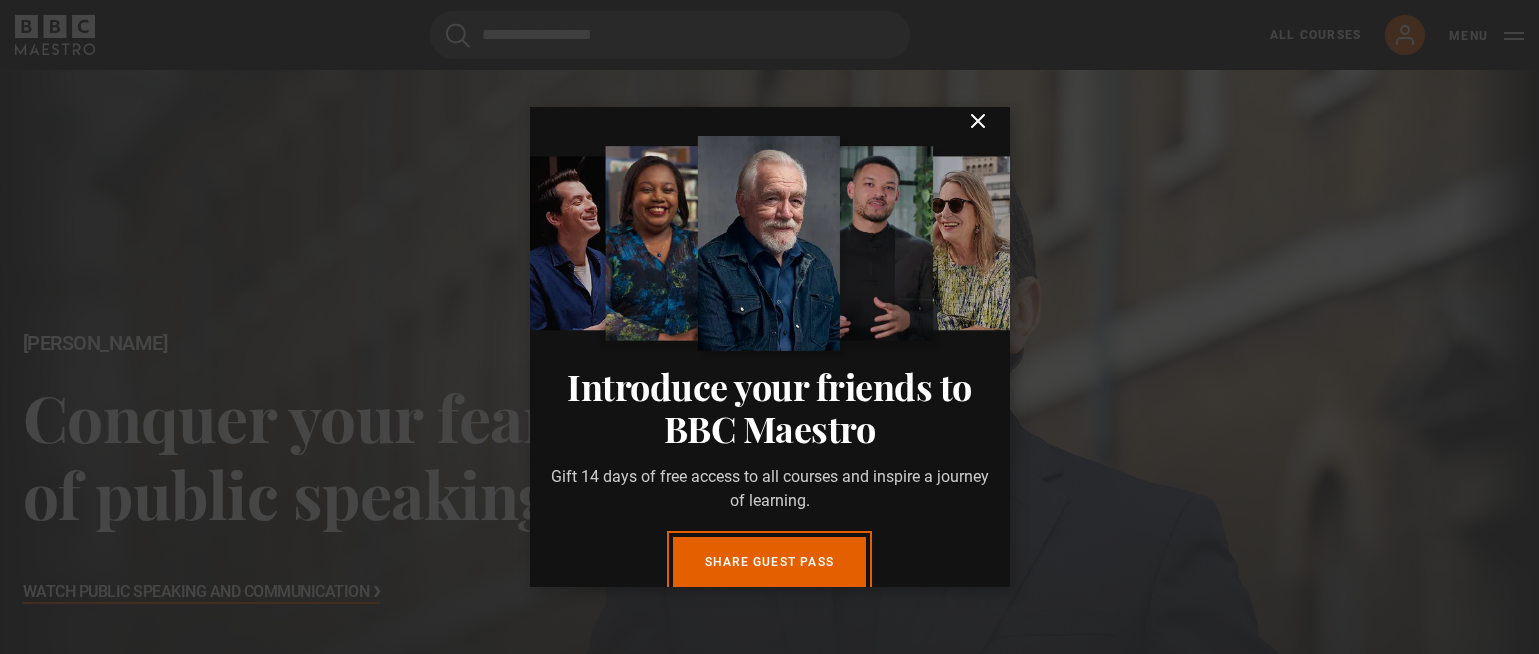 scroll, scrollTop: 694, scrollLeft: 0, axis: vertical 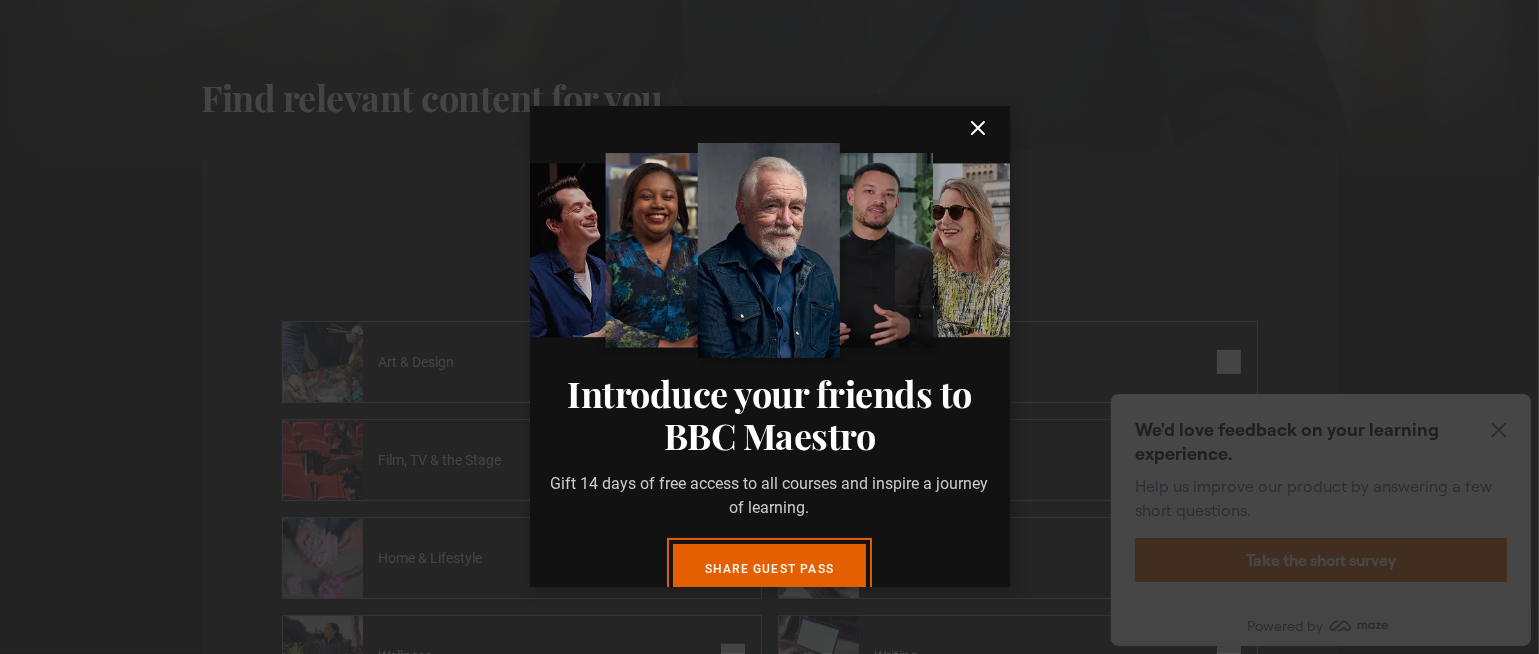 click 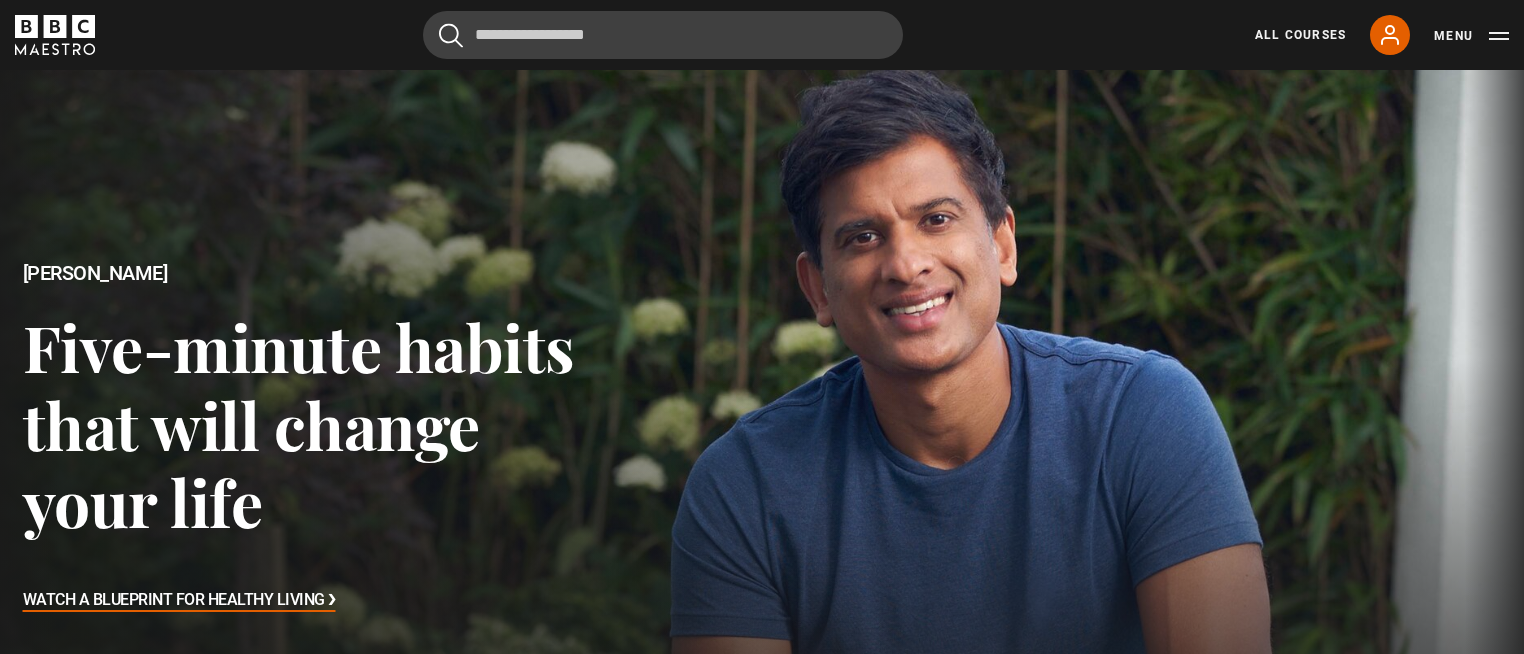 scroll, scrollTop: 0, scrollLeft: 0, axis: both 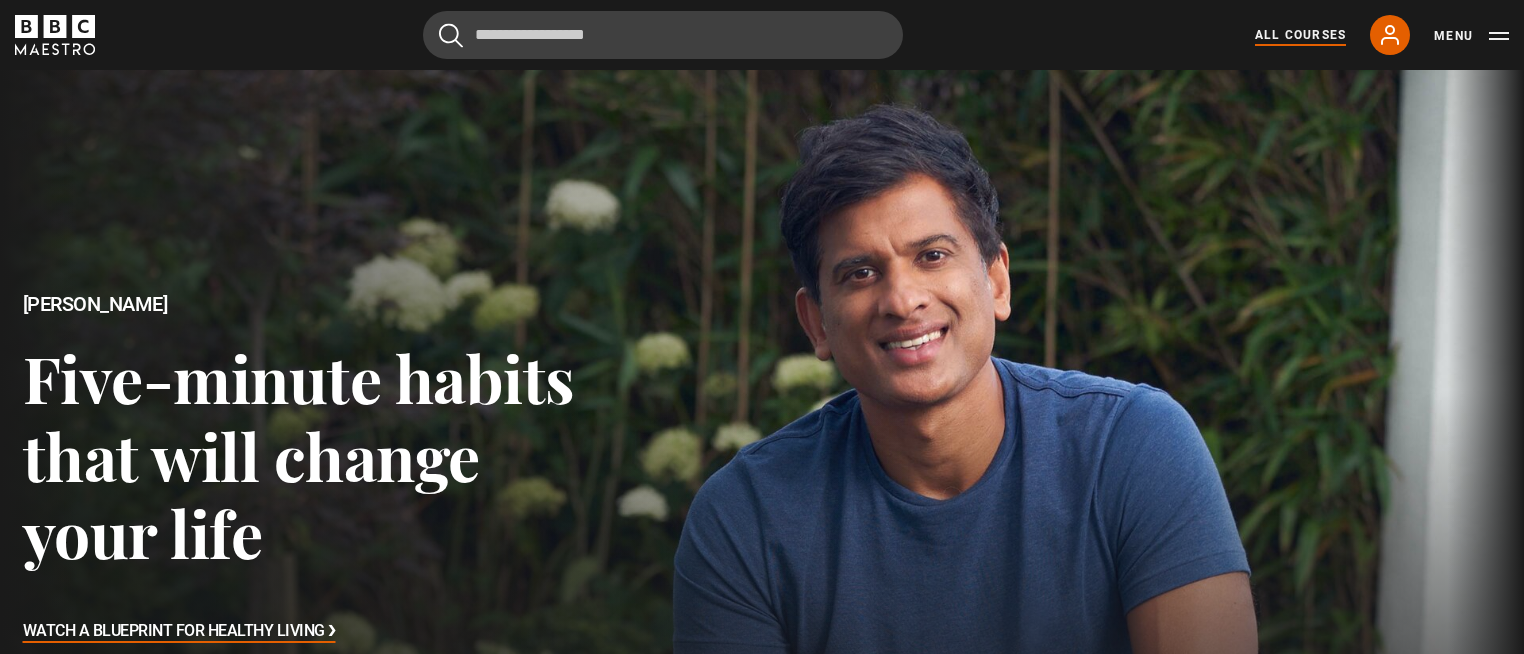 click on "All Courses" at bounding box center (1300, 35) 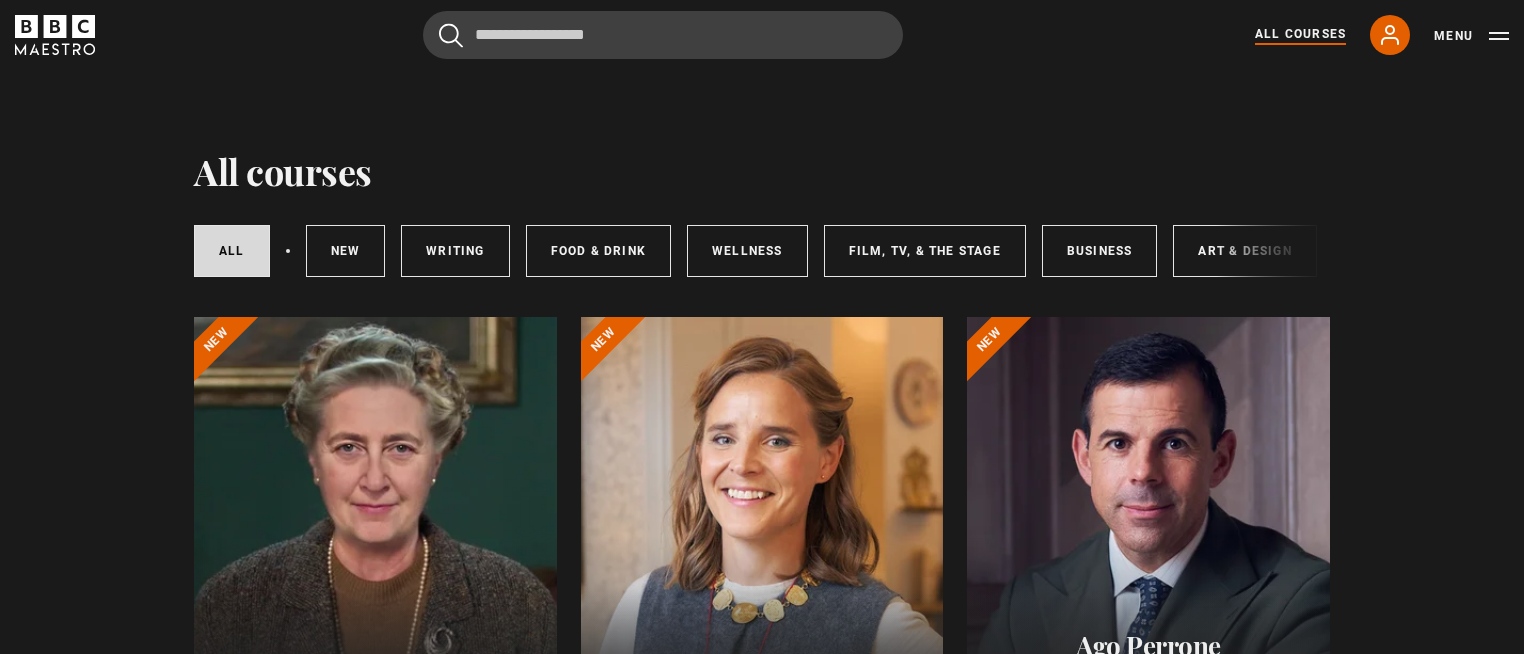 scroll, scrollTop: 0, scrollLeft: 0, axis: both 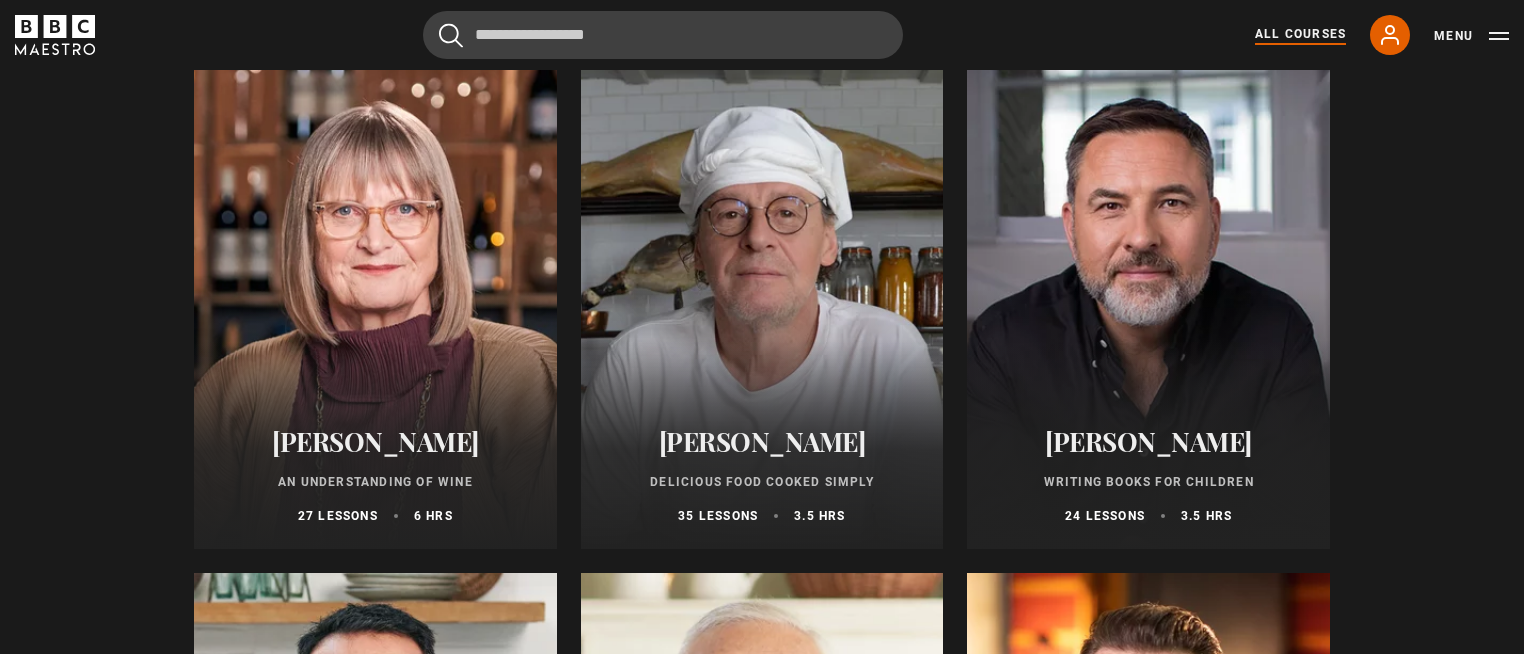 click on "David Walliams" at bounding box center [1148, 441] 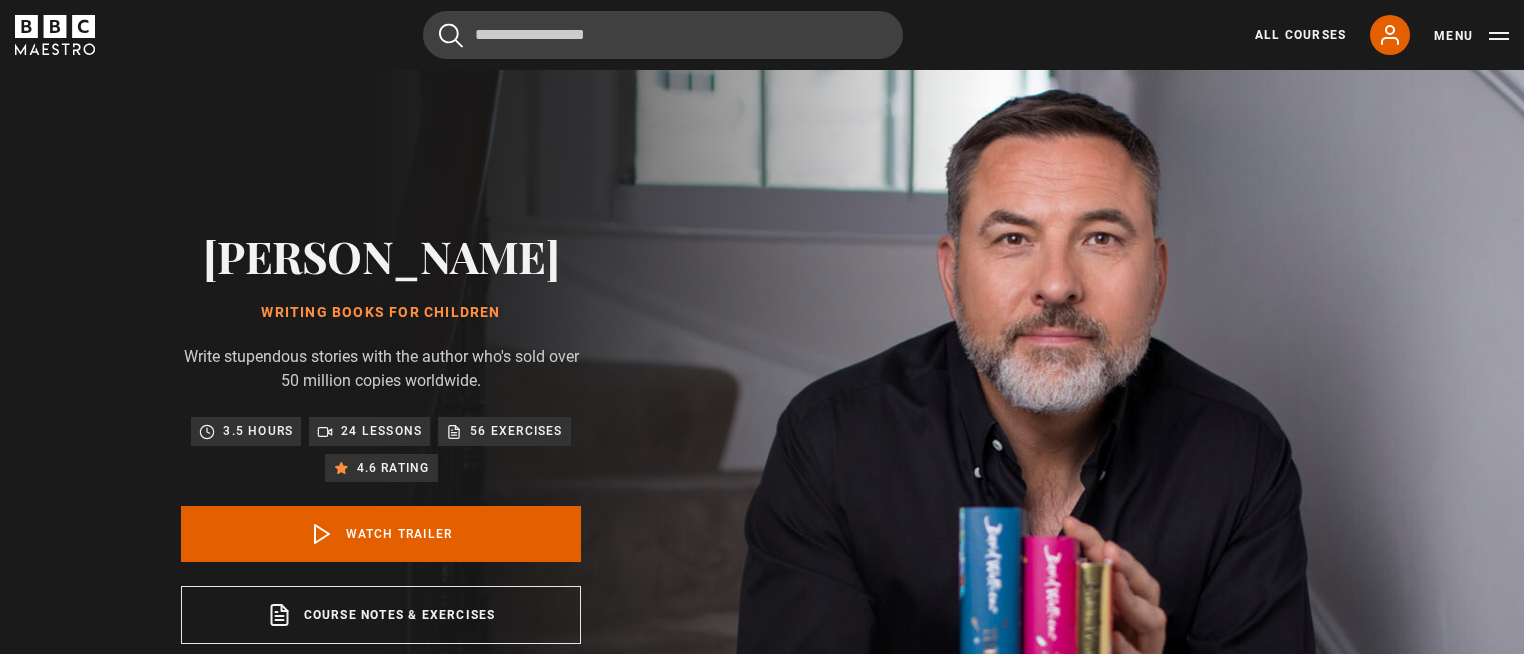 scroll, scrollTop: 0, scrollLeft: 0, axis: both 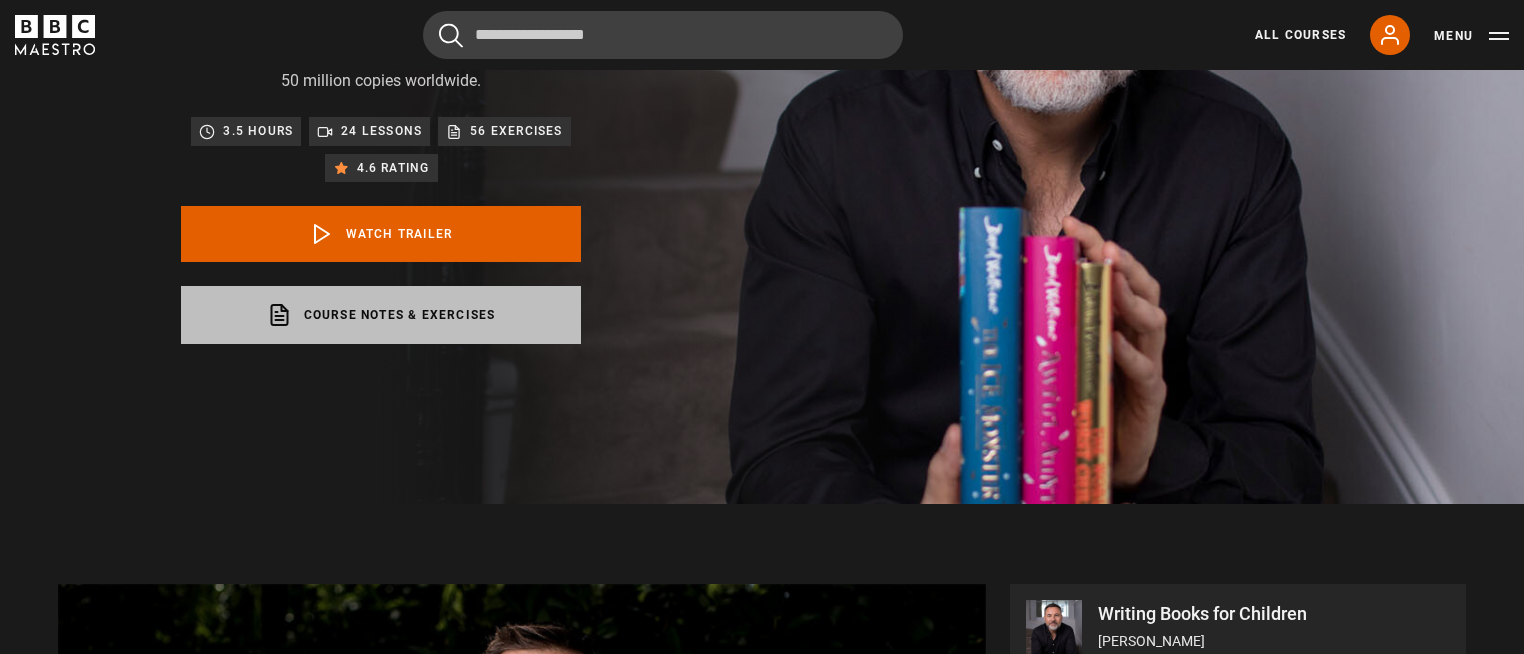 click on "Course notes & exercises
opens in a new tab" at bounding box center (381, 315) 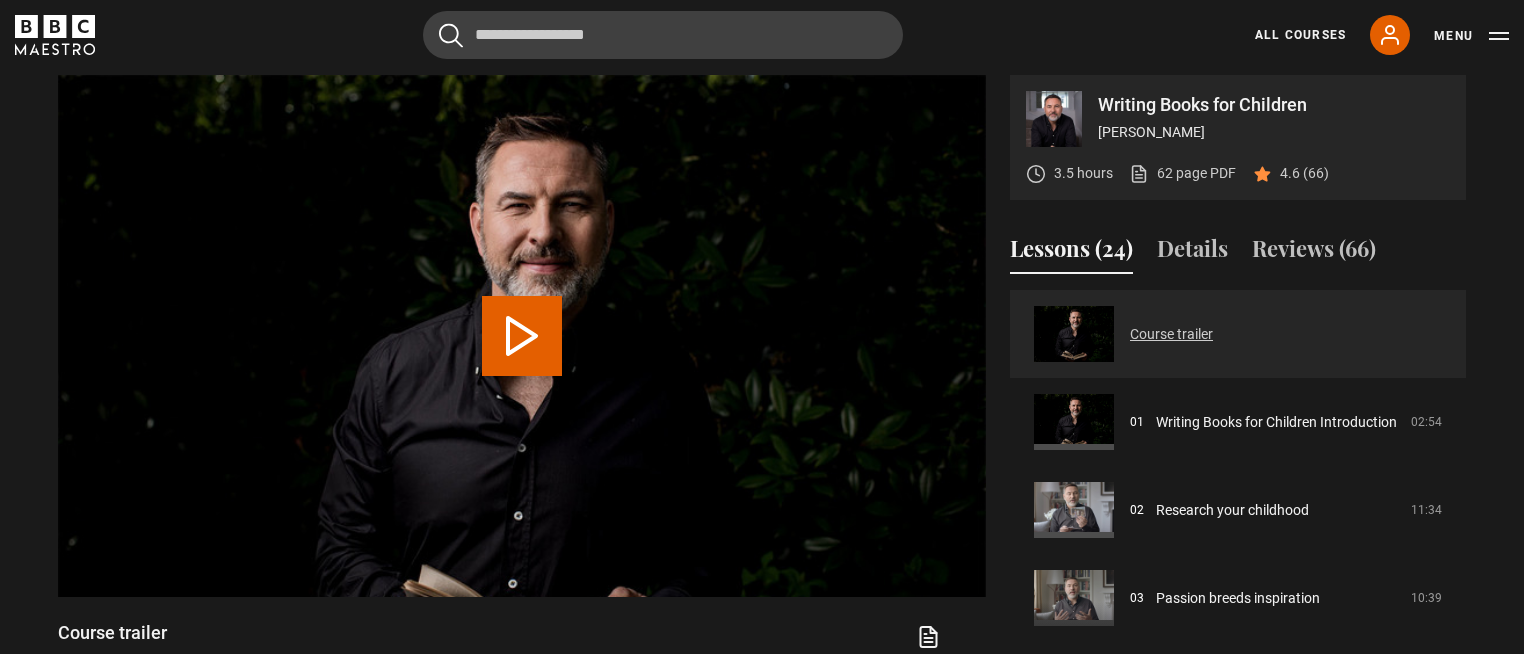 scroll, scrollTop: 900, scrollLeft: 0, axis: vertical 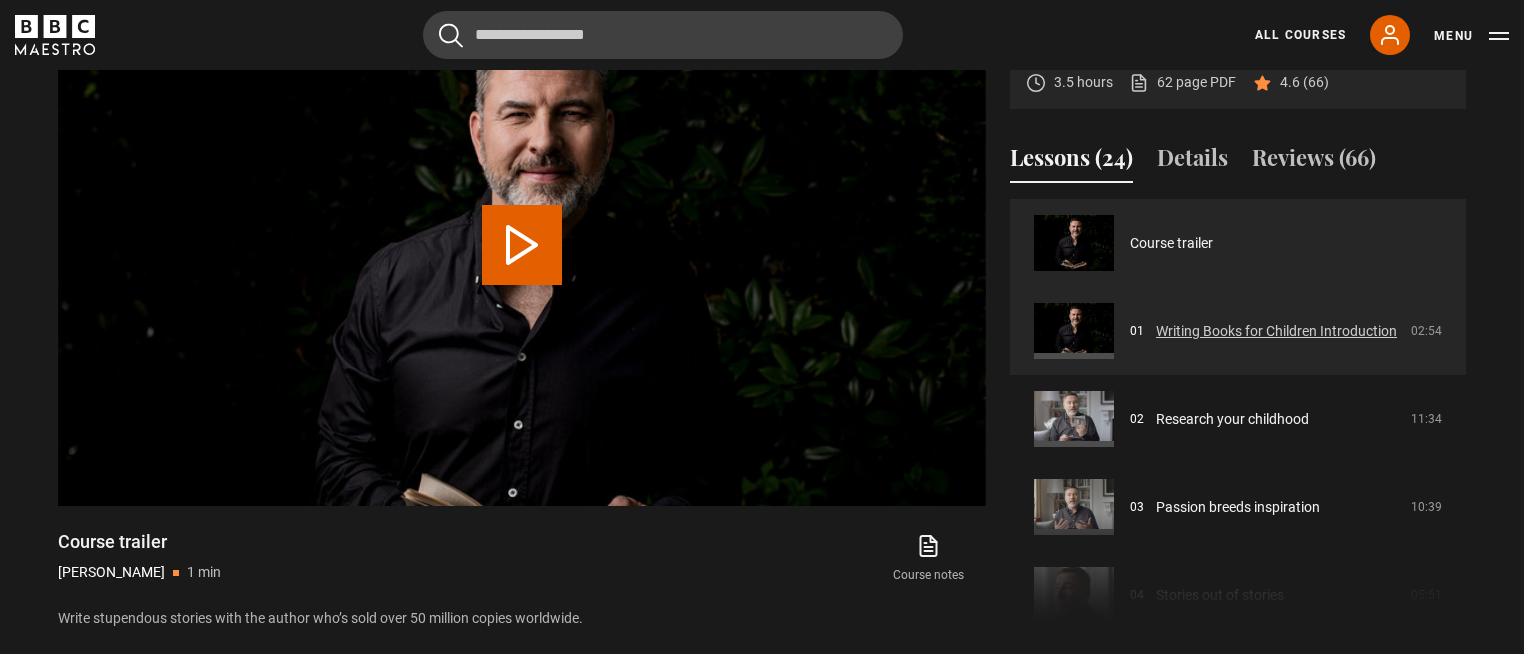 click on "Writing Books for Children Introduction" at bounding box center [1276, 331] 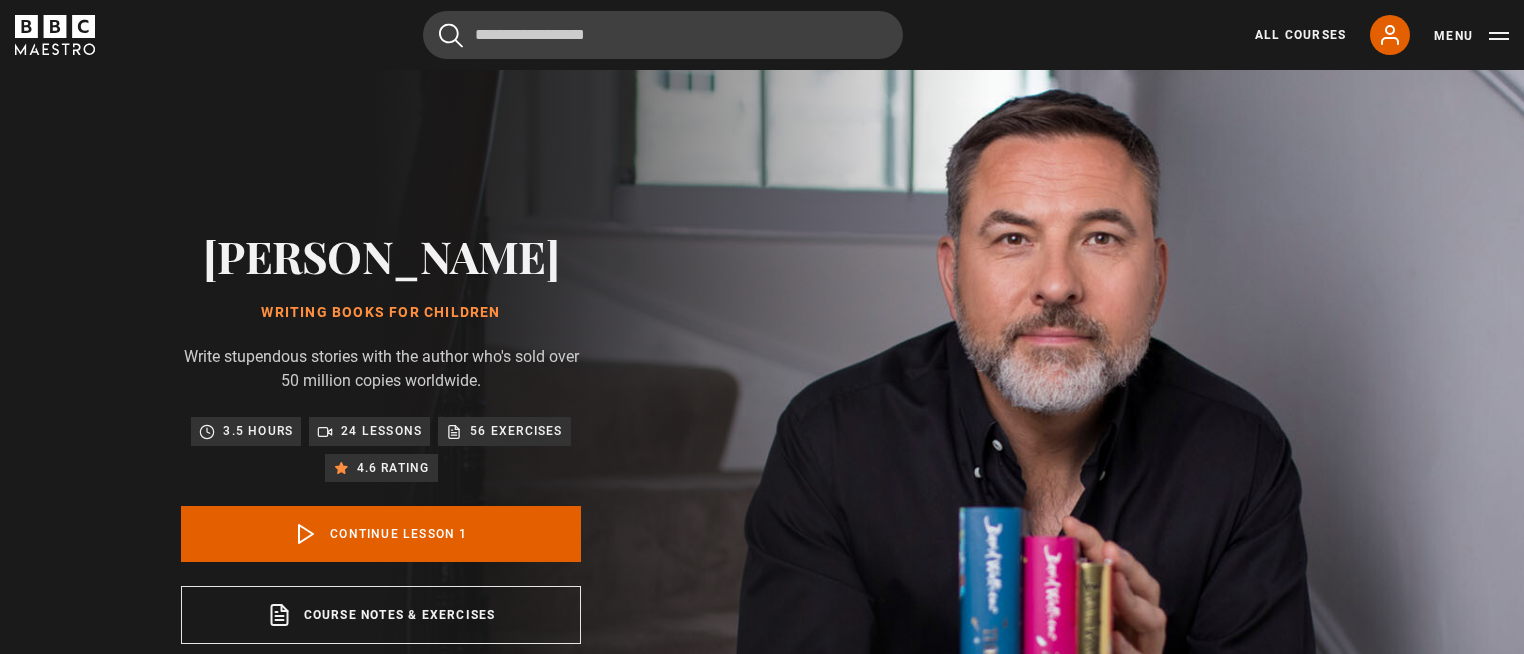 scroll, scrollTop: 804, scrollLeft: 0, axis: vertical 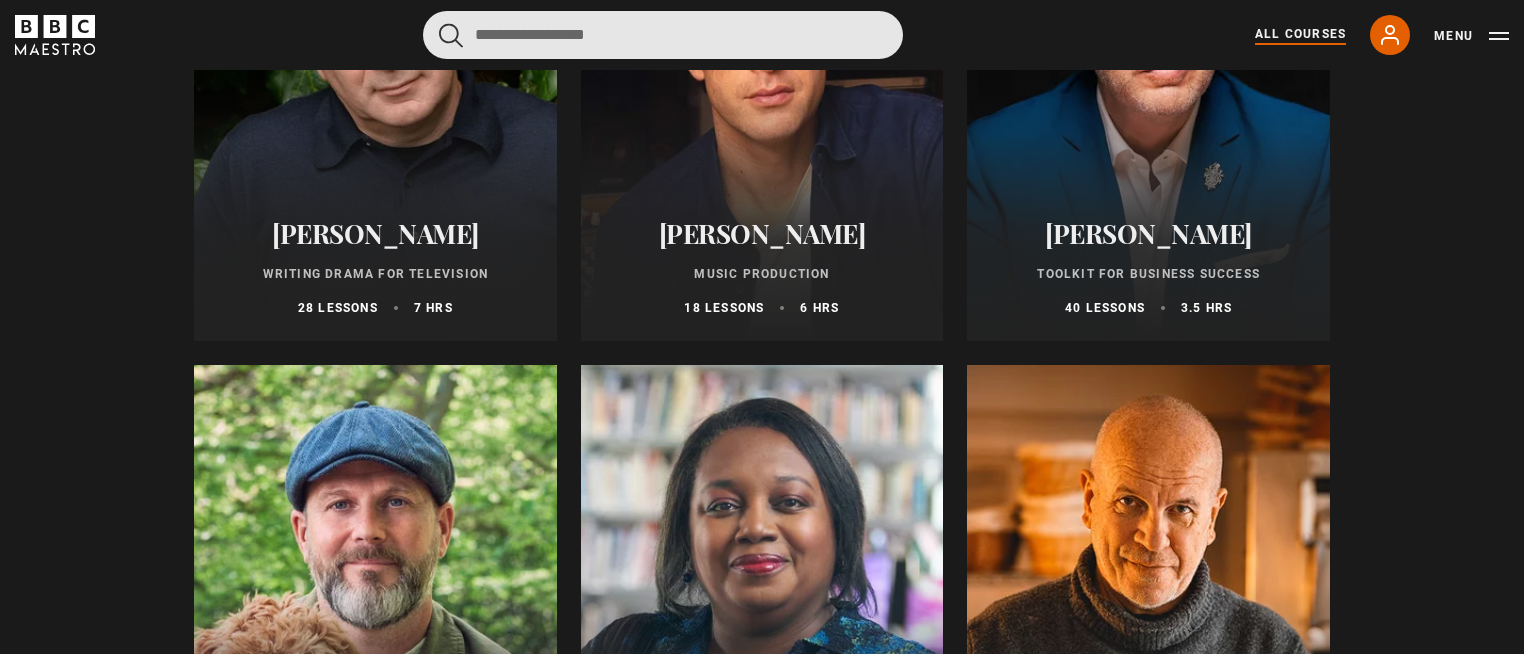 drag, startPoint x: 612, startPoint y: 39, endPoint x: 623, endPoint y: 43, distance: 11.7046995 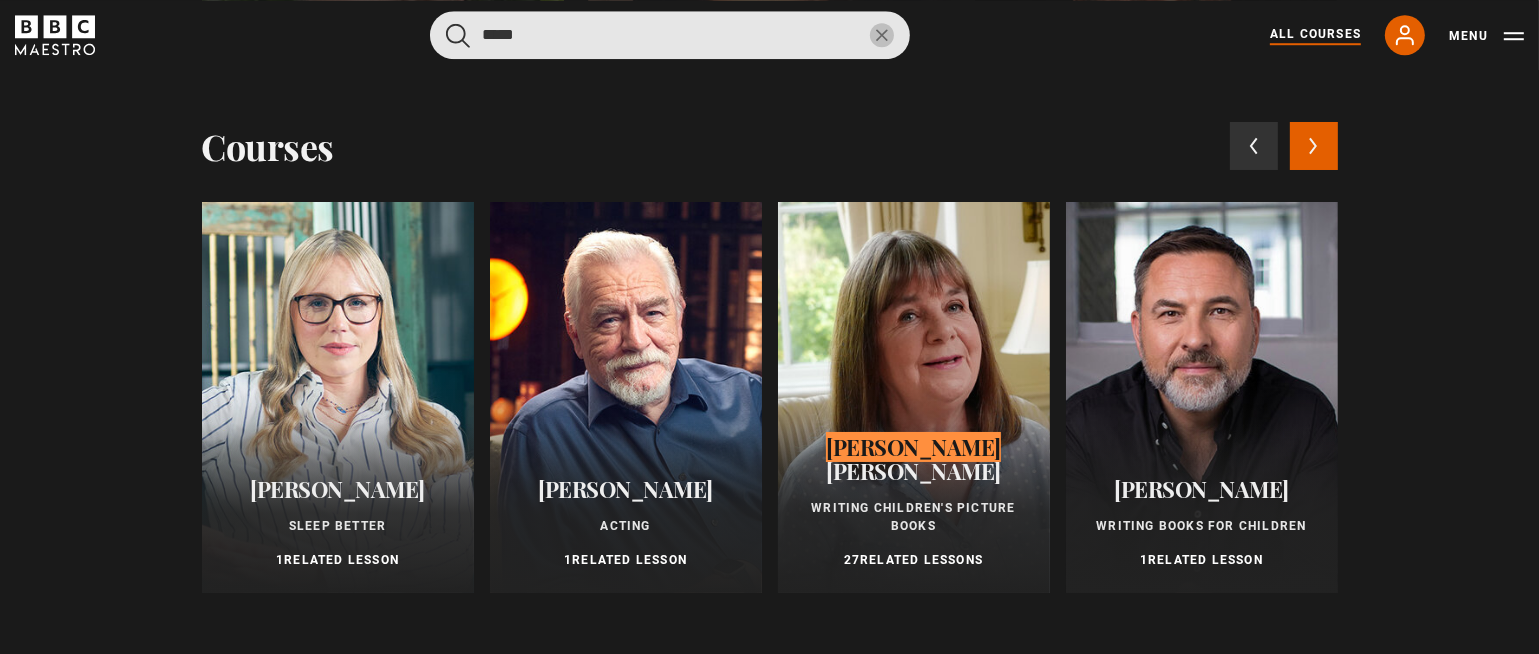 type on "*****" 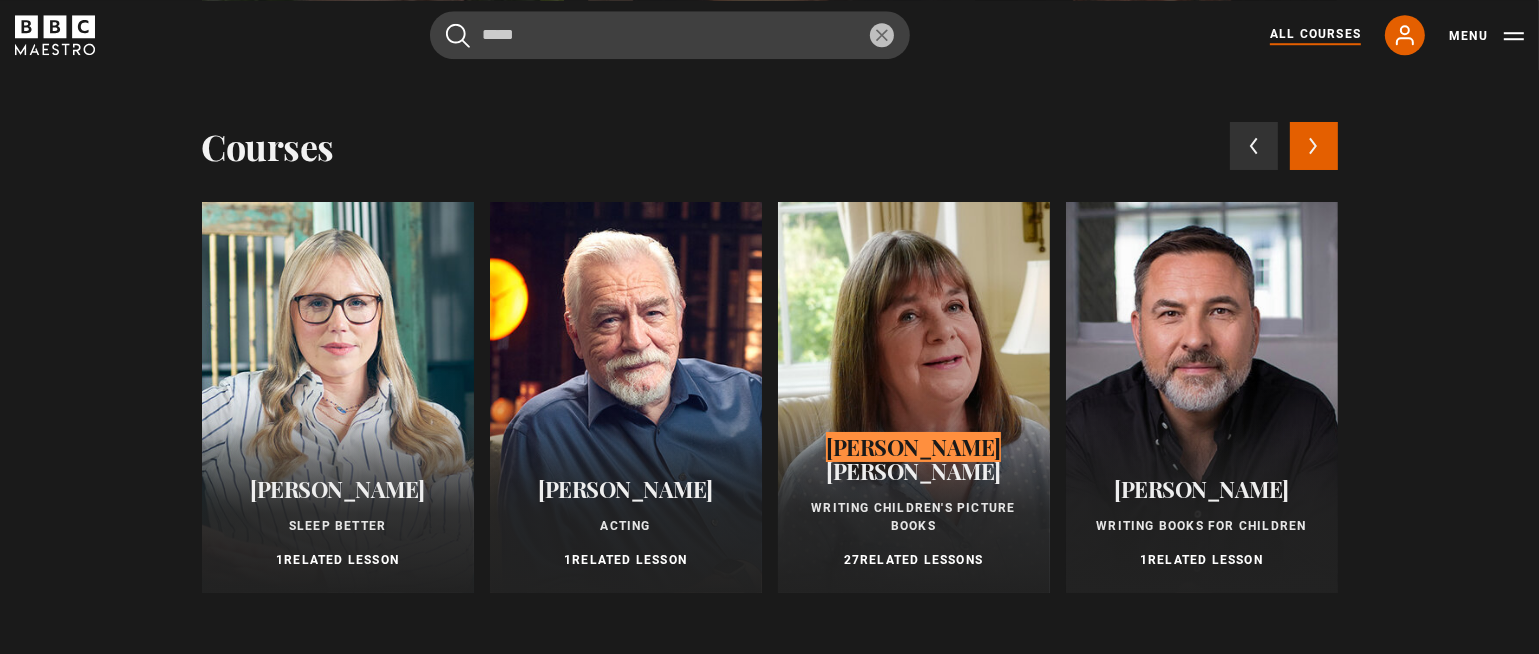 click at bounding box center (914, 397) 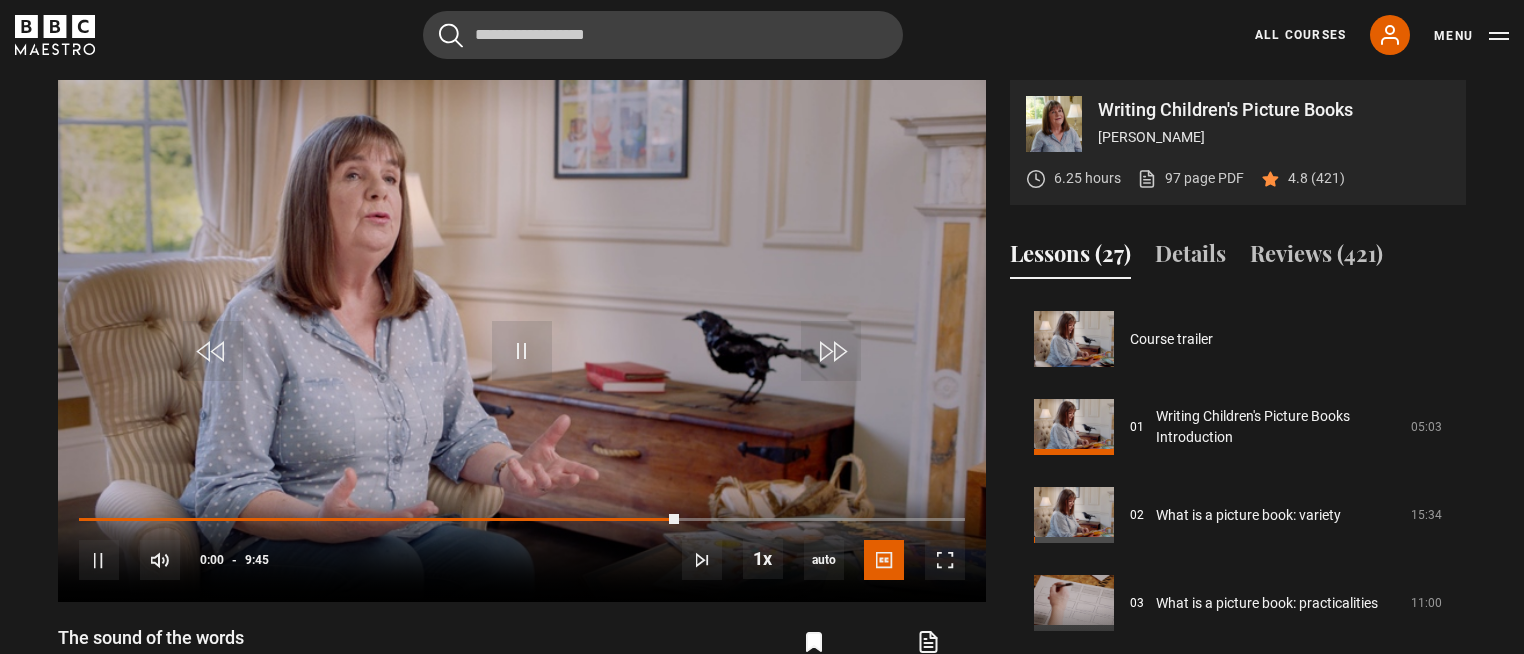 scroll, scrollTop: 841, scrollLeft: 0, axis: vertical 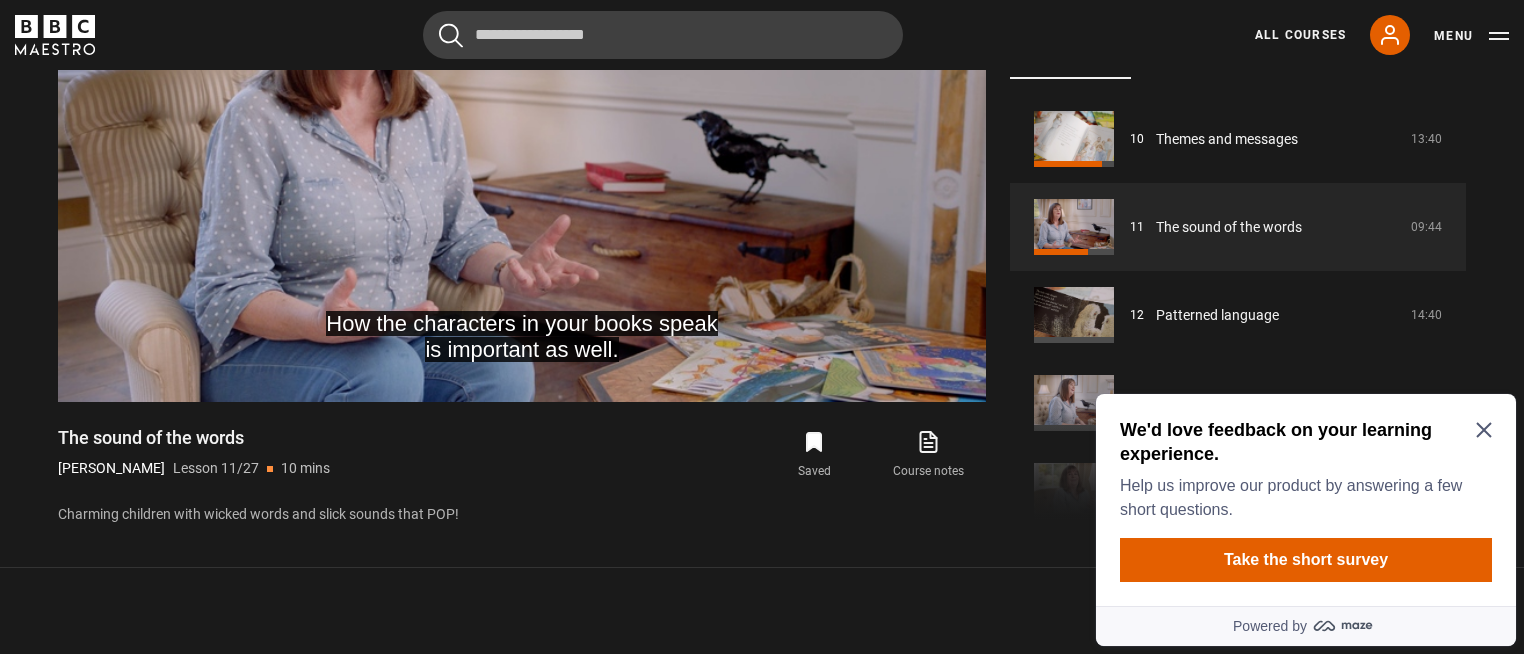 click 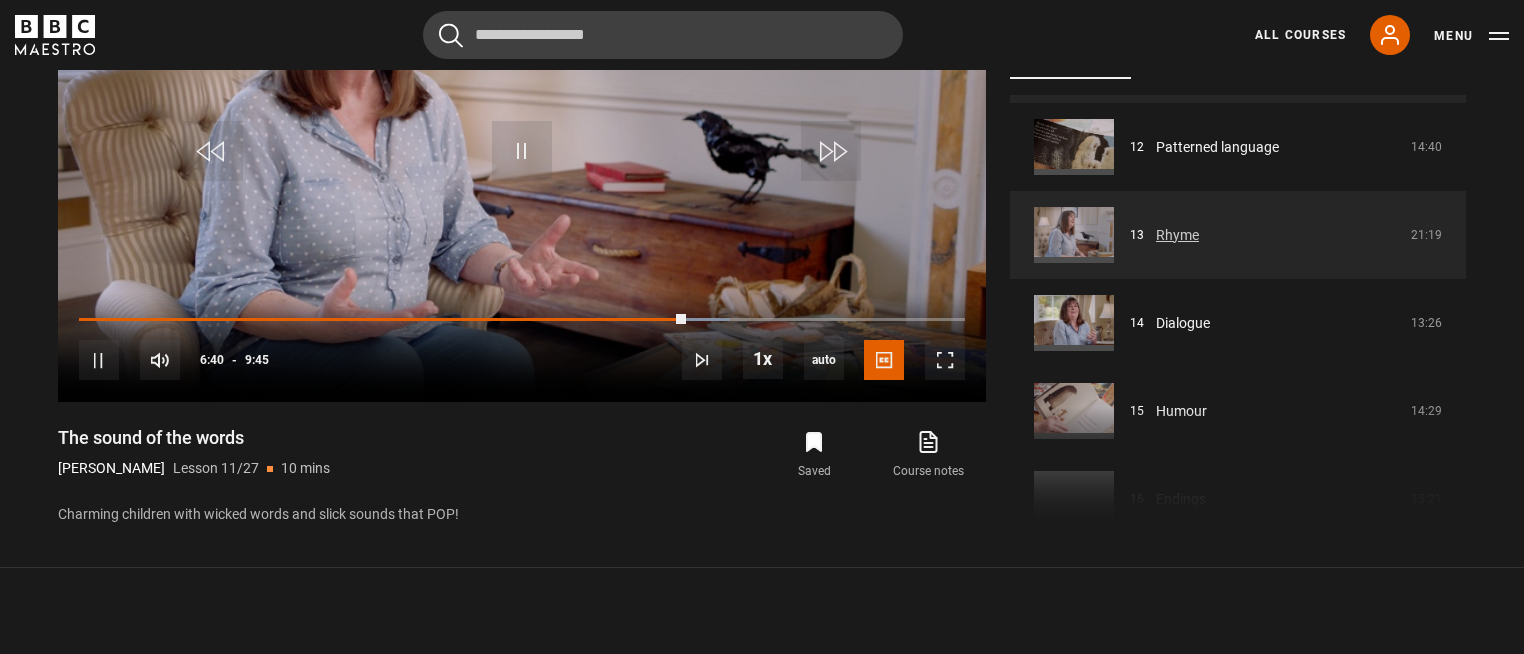 scroll, scrollTop: 1080, scrollLeft: 0, axis: vertical 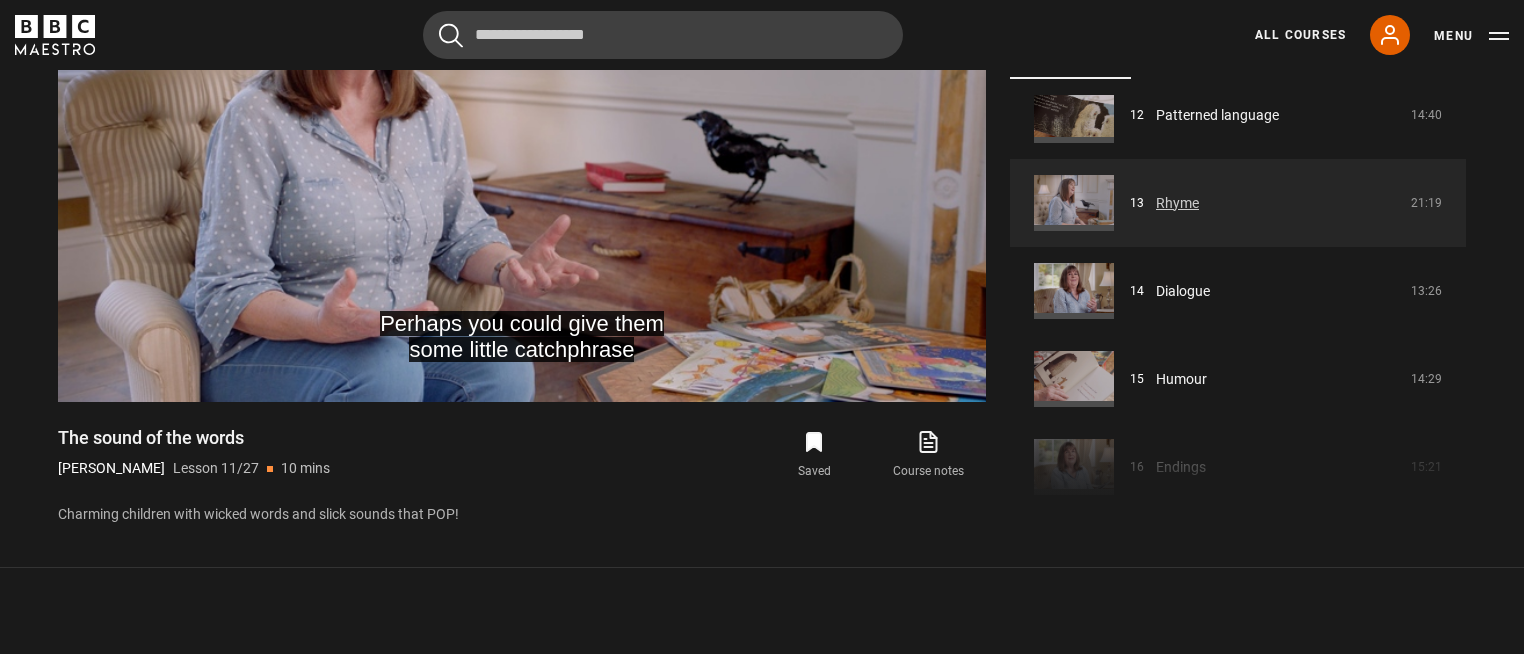 click on "Rhyme" at bounding box center (1177, 203) 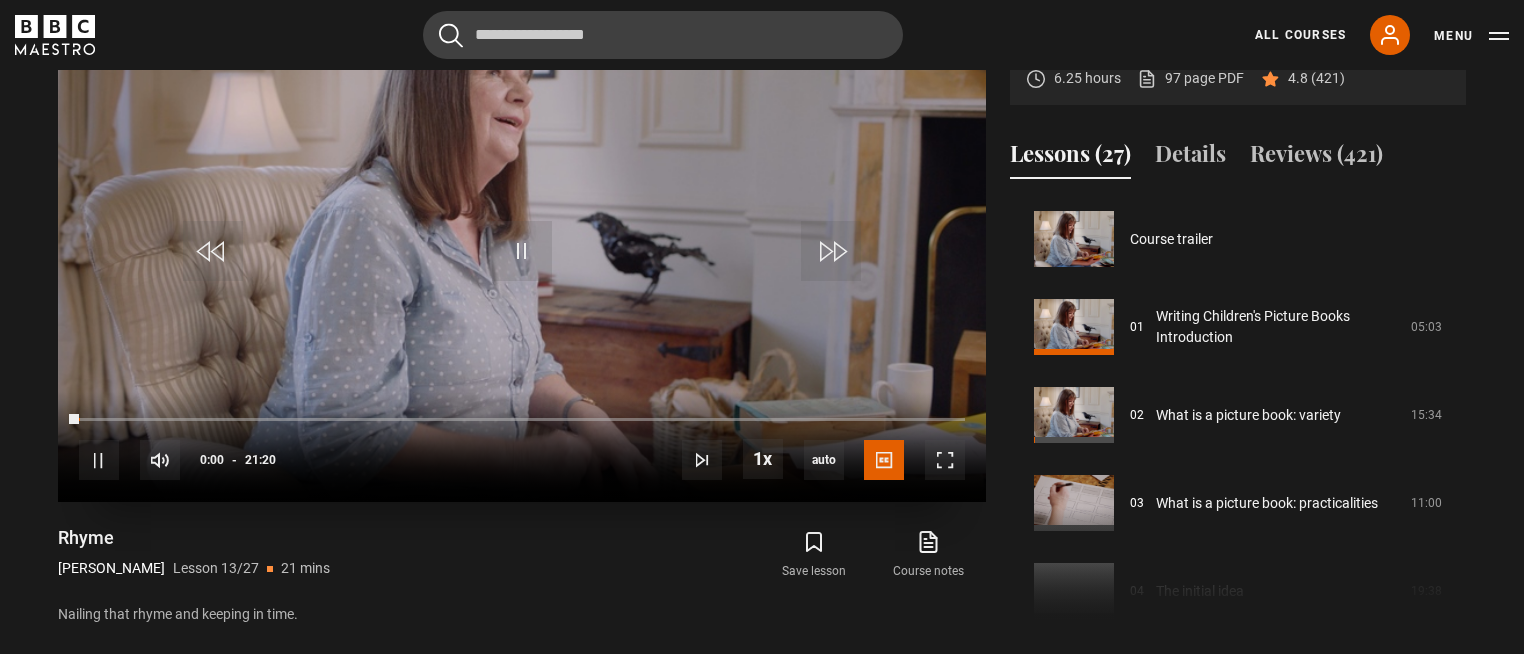 scroll, scrollTop: 904, scrollLeft: 0, axis: vertical 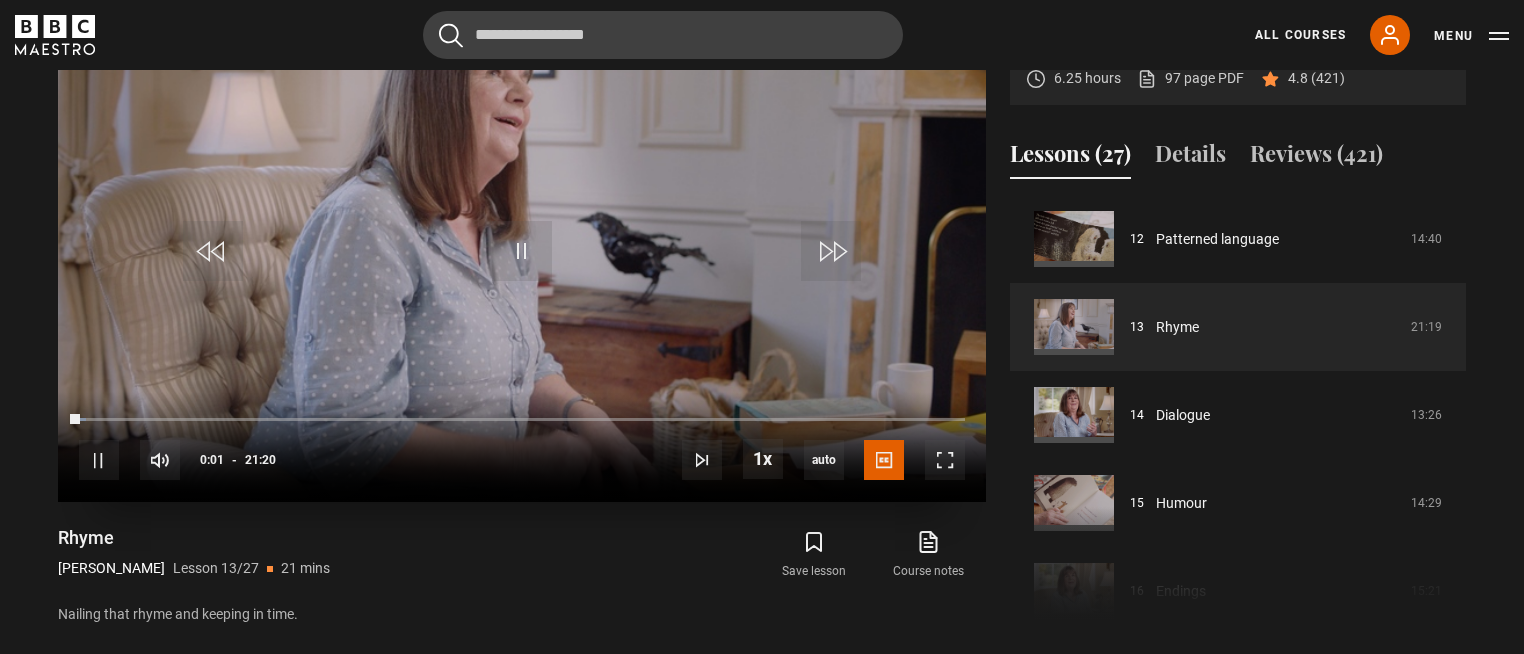 click on "10s Skip Back 10 seconds Pause 10s Skip Forward 10 seconds Loaded :  0.78% 03:56 00:01 Pause Mute 66% Current Time  0:01 - Duration  21:20
[PERSON_NAME]
Lesson 13
Rhyme
1x Playback Rate 2x 1.5x 1x , selected 0.5x auto Quality 360p 720p 1080p 2160p Auto , selected Captions captions off English  Captions , selected" at bounding box center (522, 447) 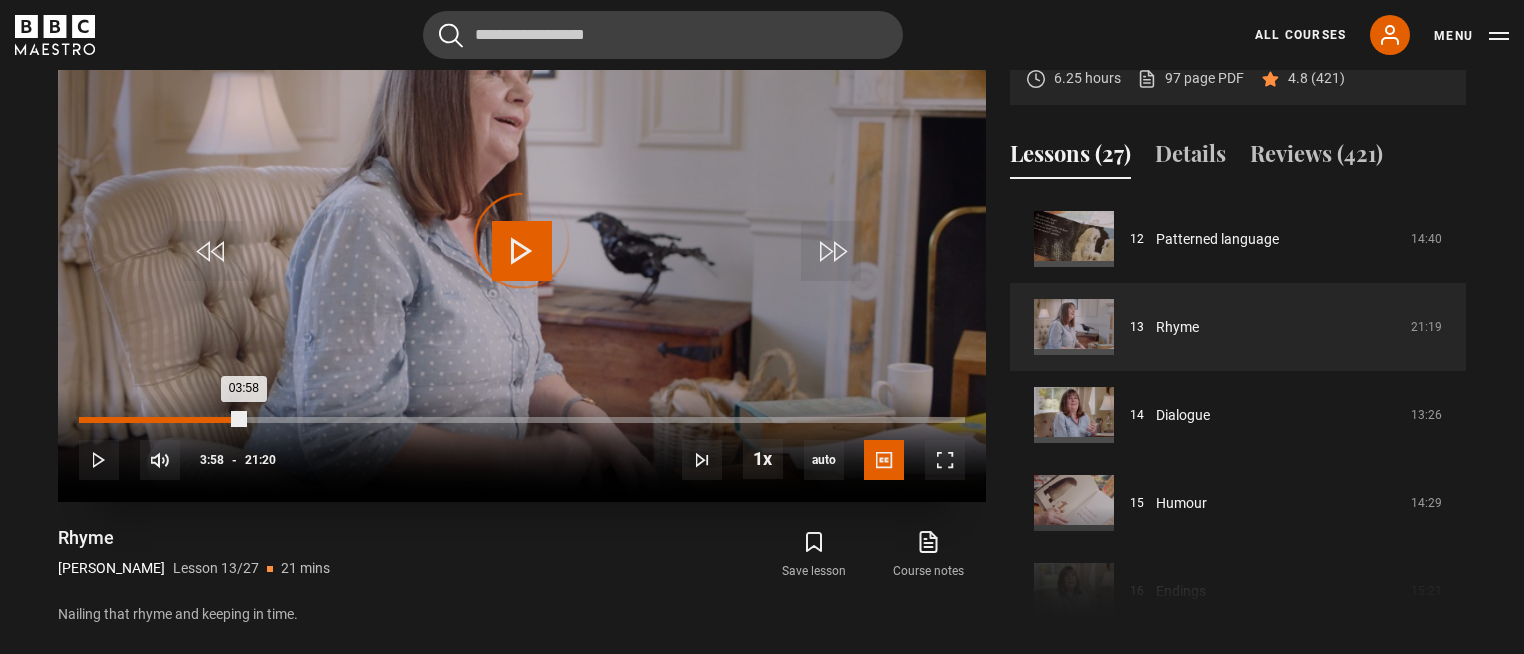 click on "Loaded :  1.17% 03:58 03:58" at bounding box center (522, 420) 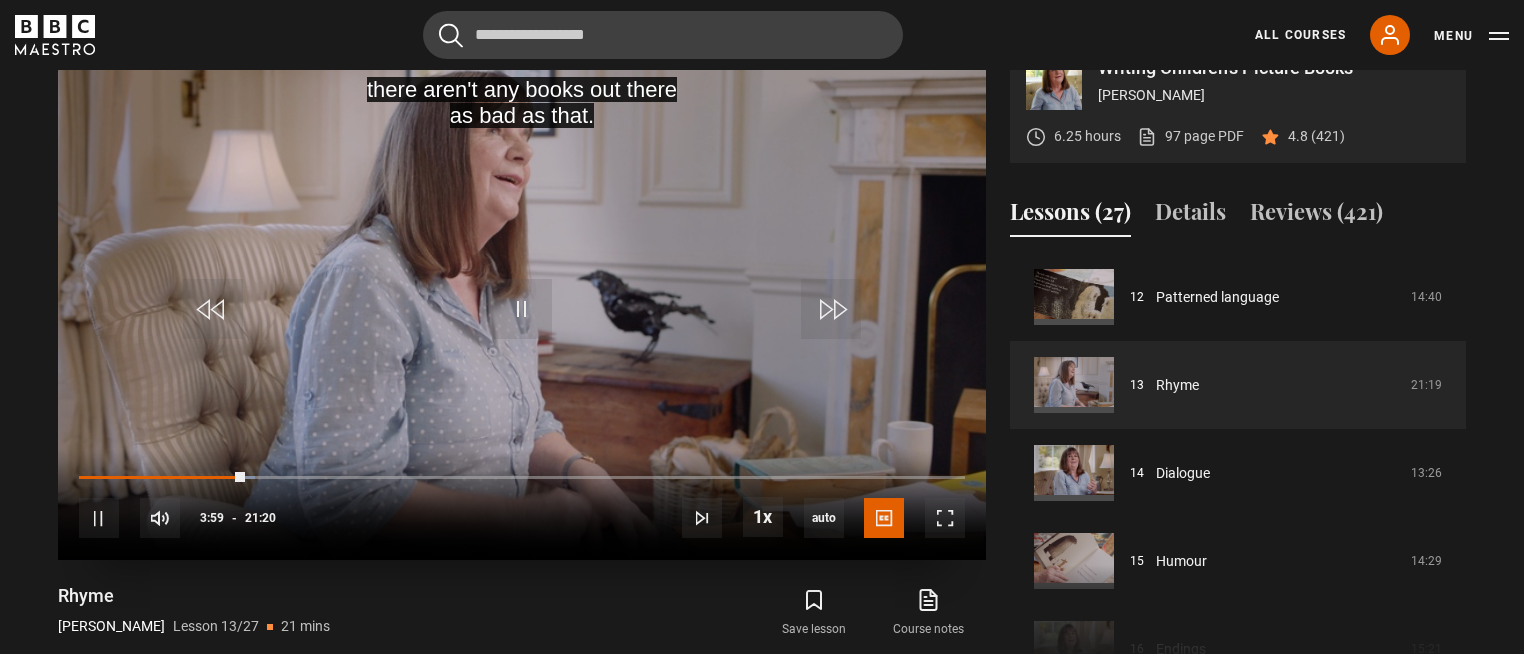 scroll, scrollTop: 804, scrollLeft: 0, axis: vertical 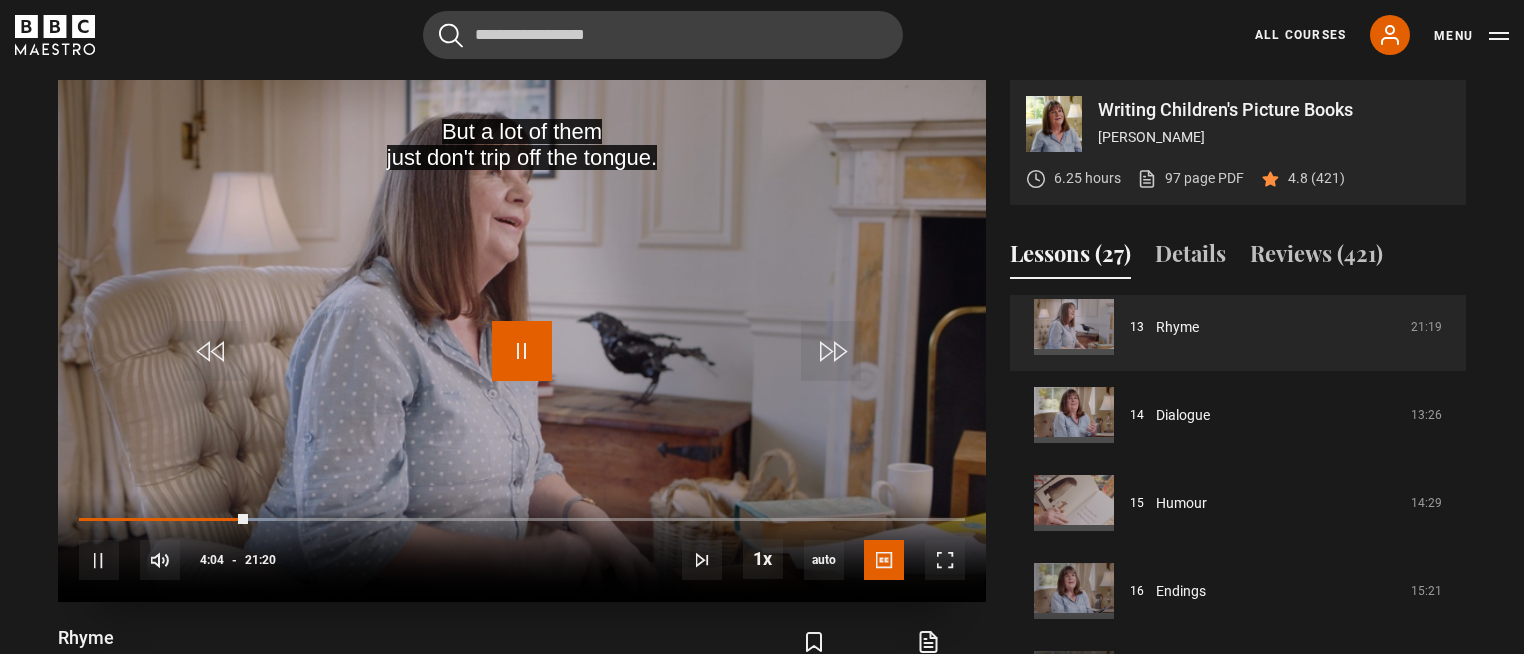 click at bounding box center [522, 351] 